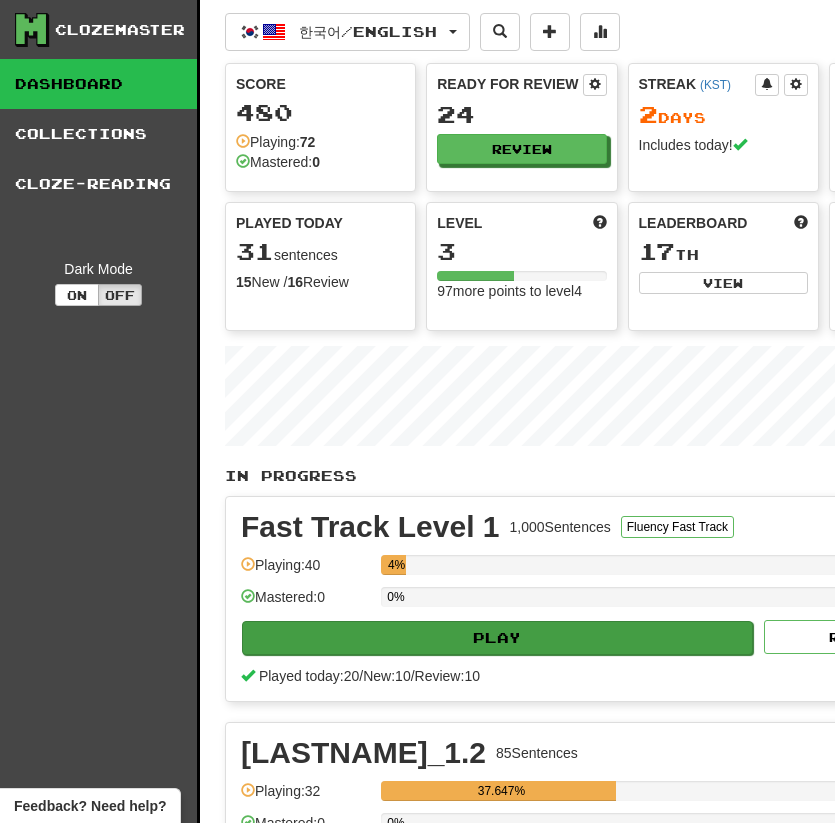 scroll, scrollTop: 339, scrollLeft: 0, axis: vertical 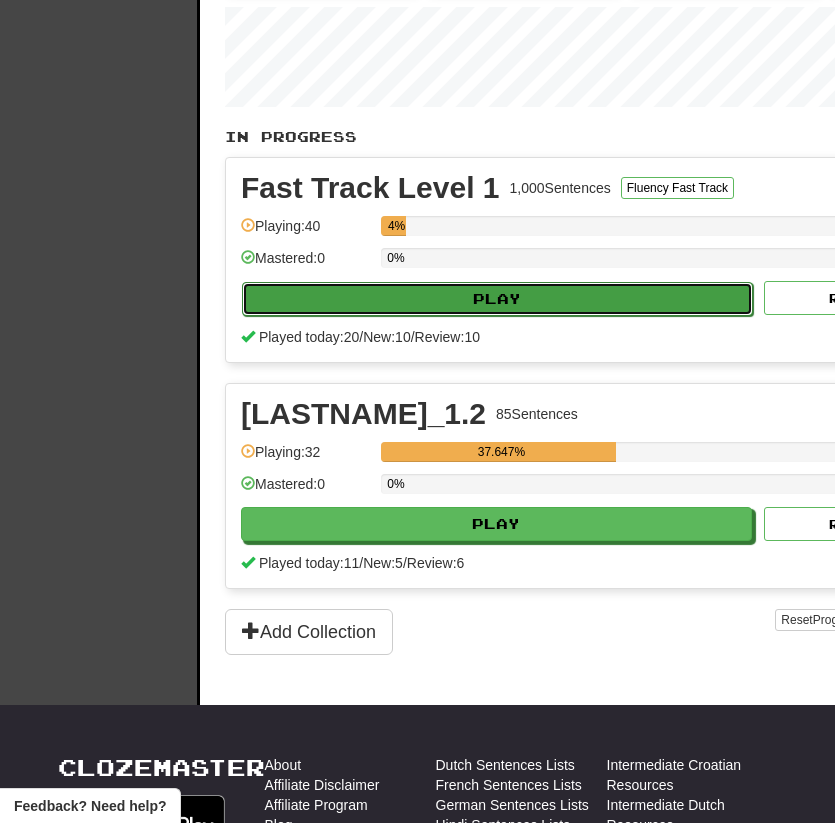 click on "Play" at bounding box center (497, 299) 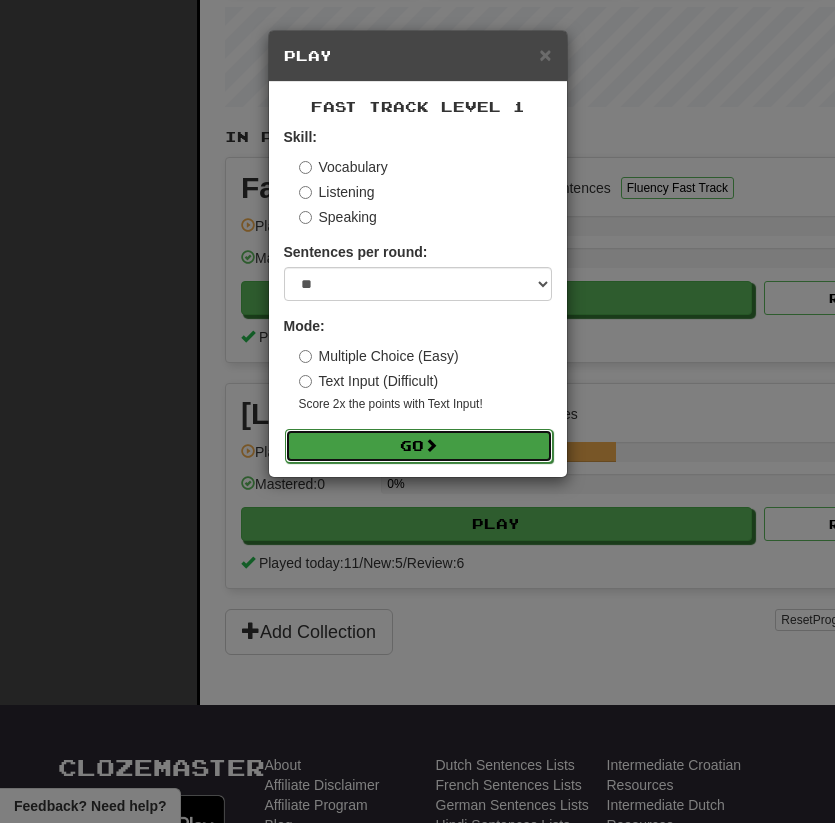 click on "Go" at bounding box center (419, 446) 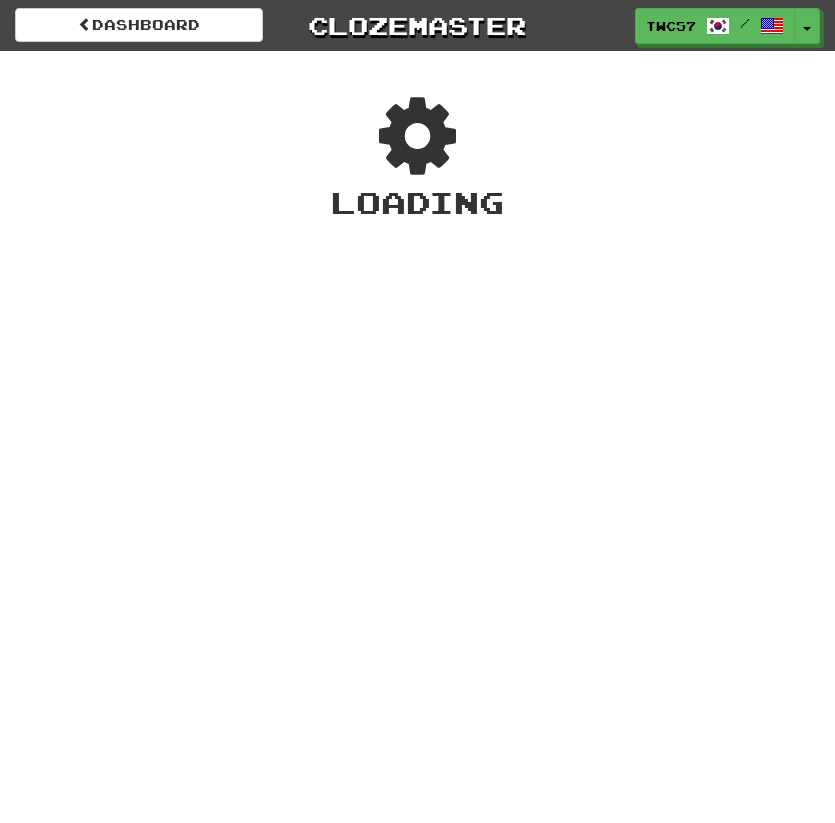 scroll, scrollTop: 0, scrollLeft: 0, axis: both 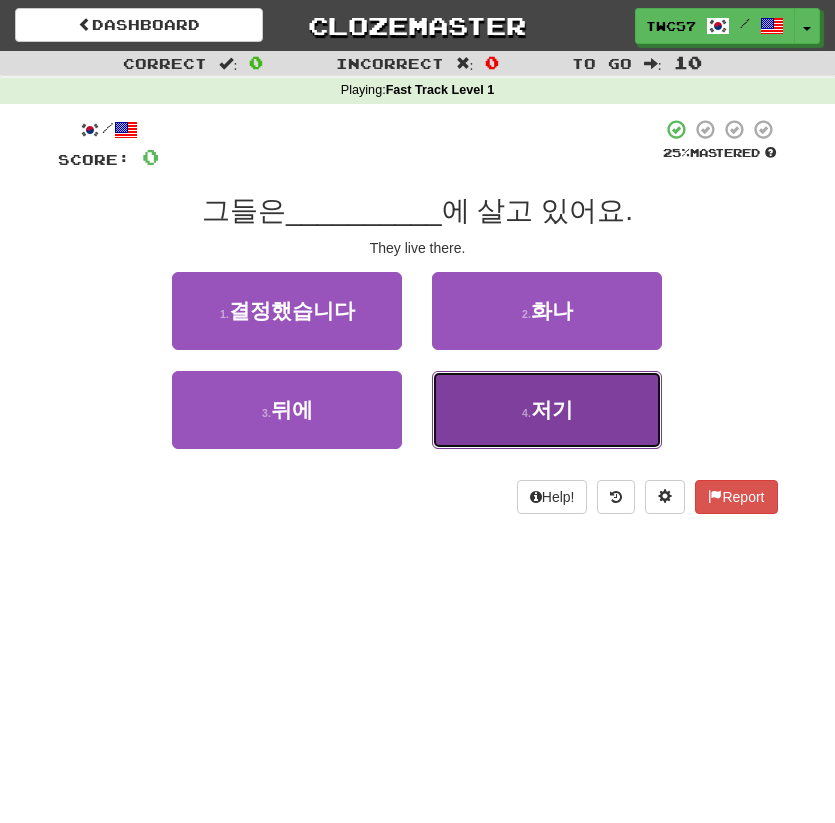 click on "4 .  저기" at bounding box center (547, 410) 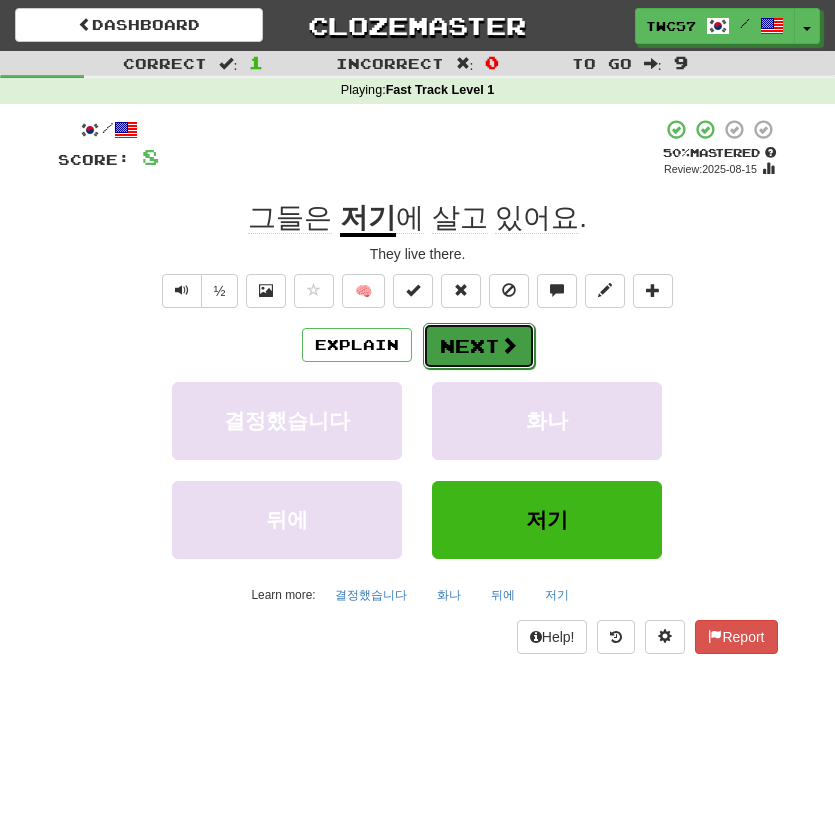 click on "Next" at bounding box center [479, 346] 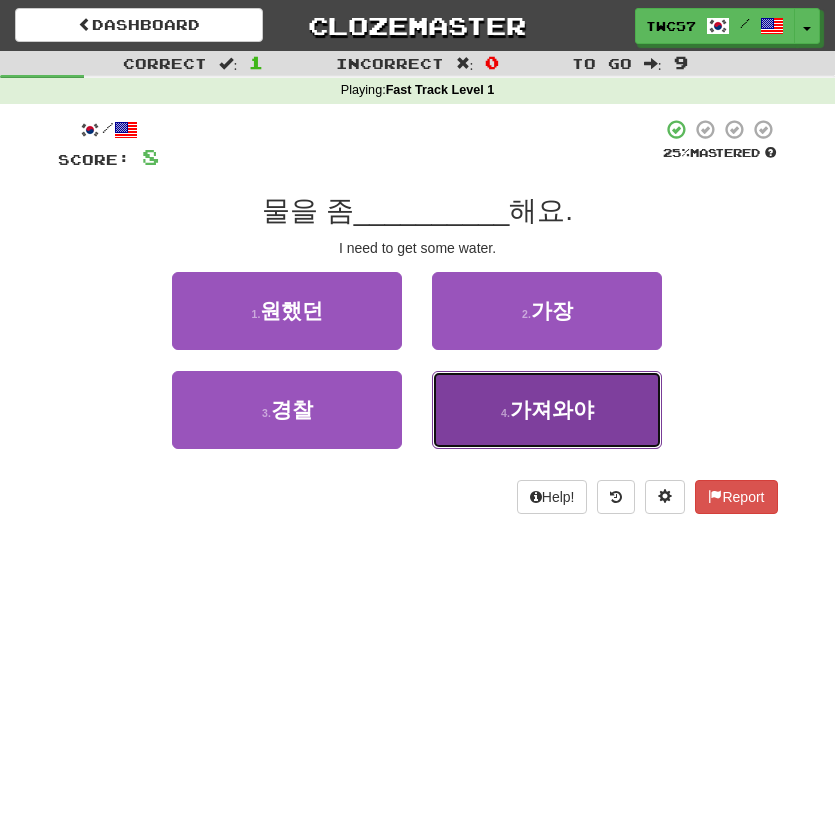 click on "4 .  가져와야" at bounding box center (547, 410) 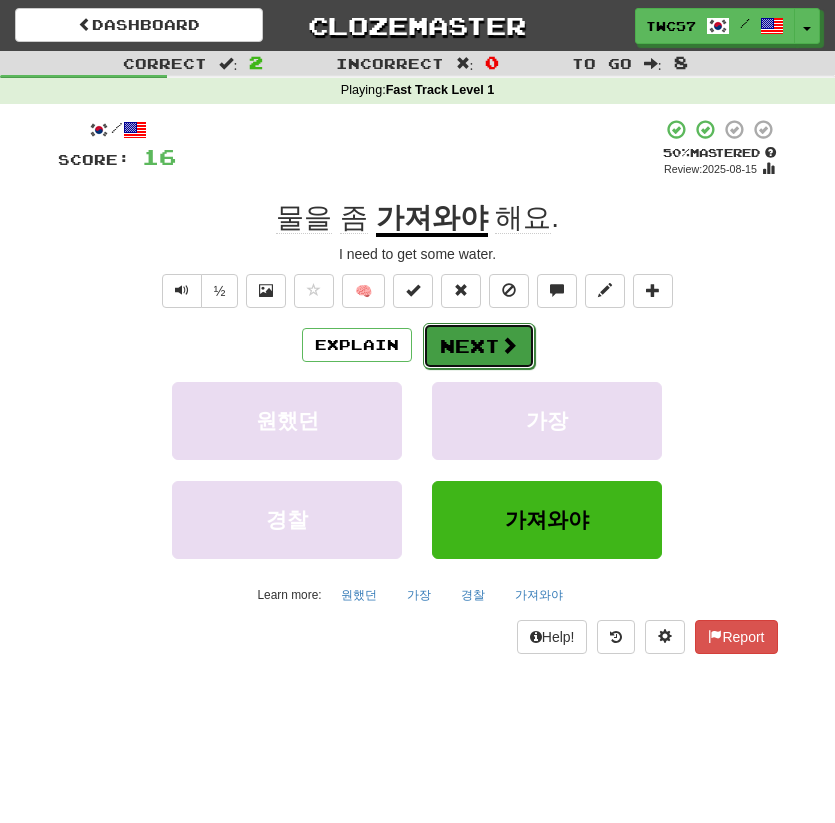 click on "Next" at bounding box center [479, 346] 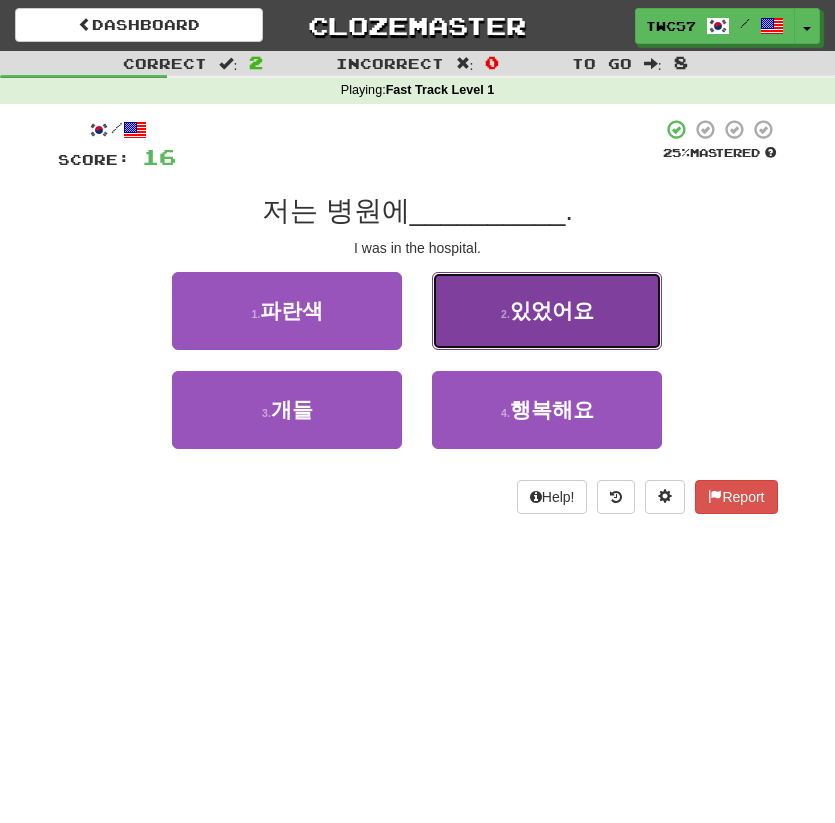 click on "있었어요" at bounding box center (552, 310) 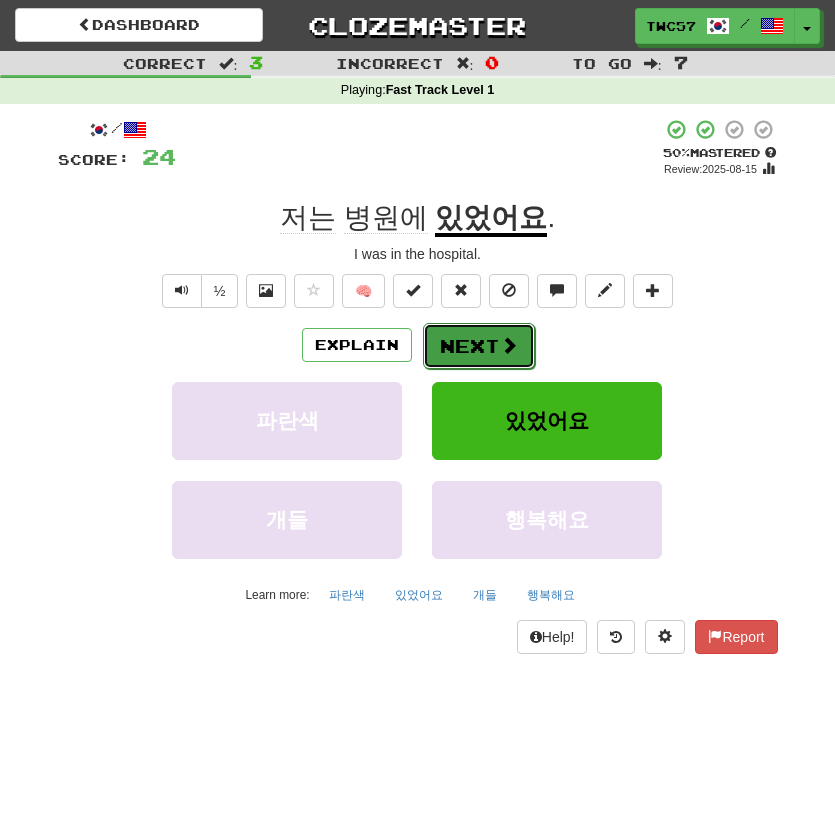 click on "Next" at bounding box center [479, 346] 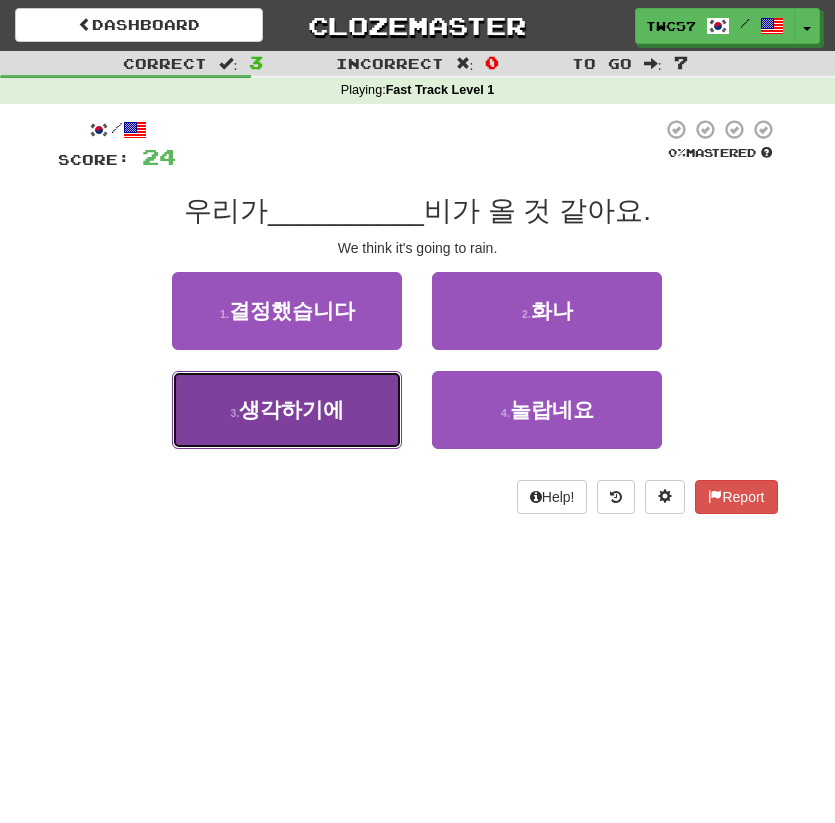 click on "생각하기에" at bounding box center [291, 409] 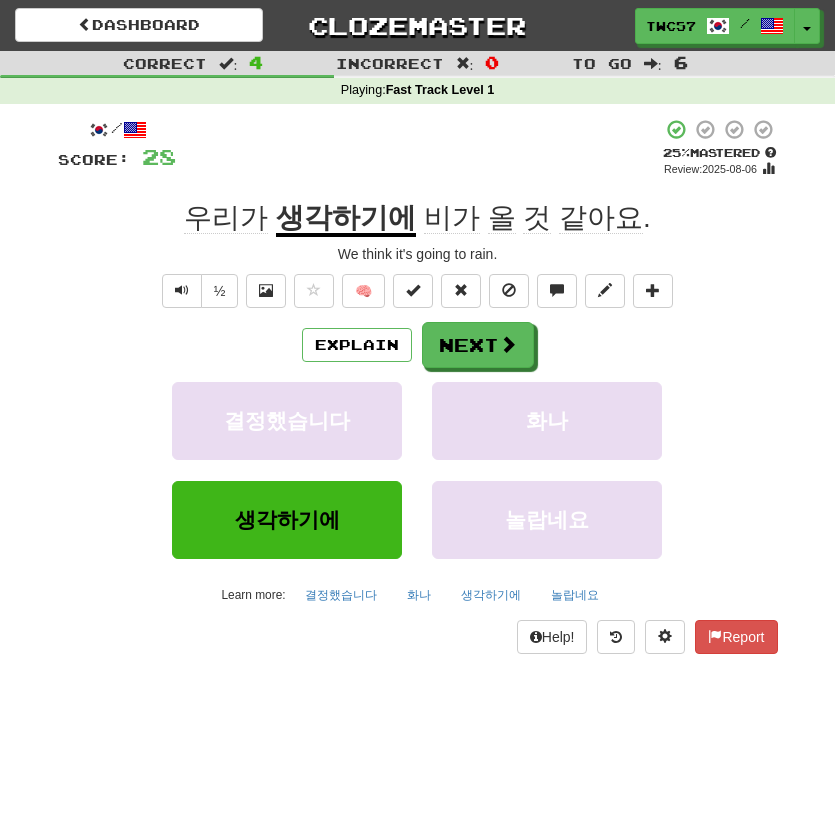 click on "25 %" at bounding box center (676, 152) 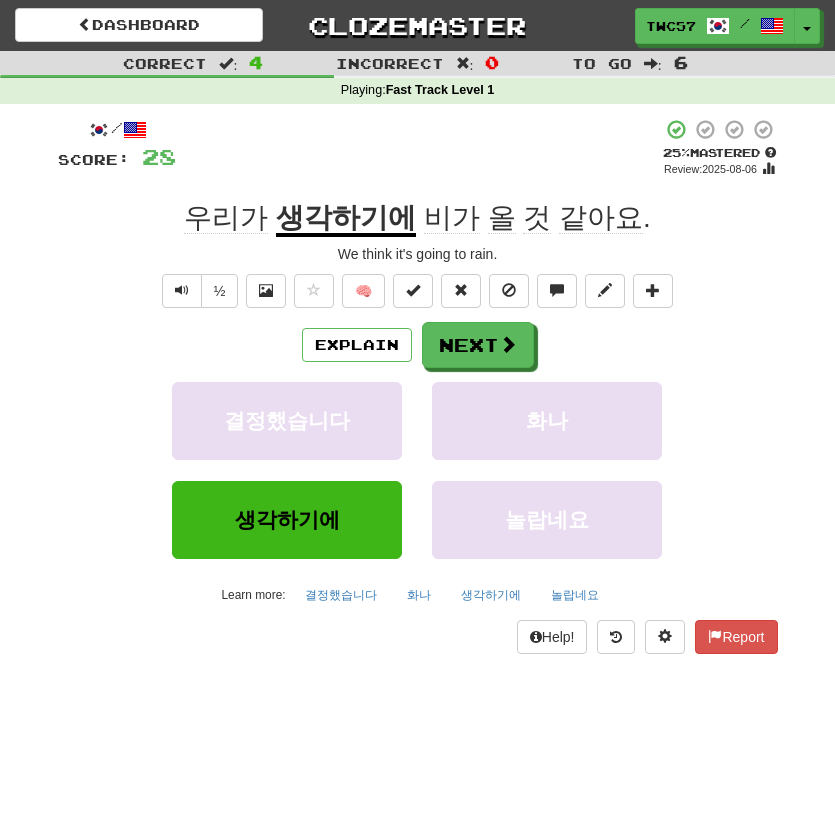 click on "/  Score:   28 + 4 25 %  Mastered Review:  2025-08-06 우리가   생각하기에   비가   올   것   같아요 . We think it's going to rain. ½ 🧠 Explain Next 결정했습니다 화나 생각하기에 놀랍네요 Learn more: 결정했습니다 화나 생각하기에 놀랍네요  Help!  Report" at bounding box center [418, 386] 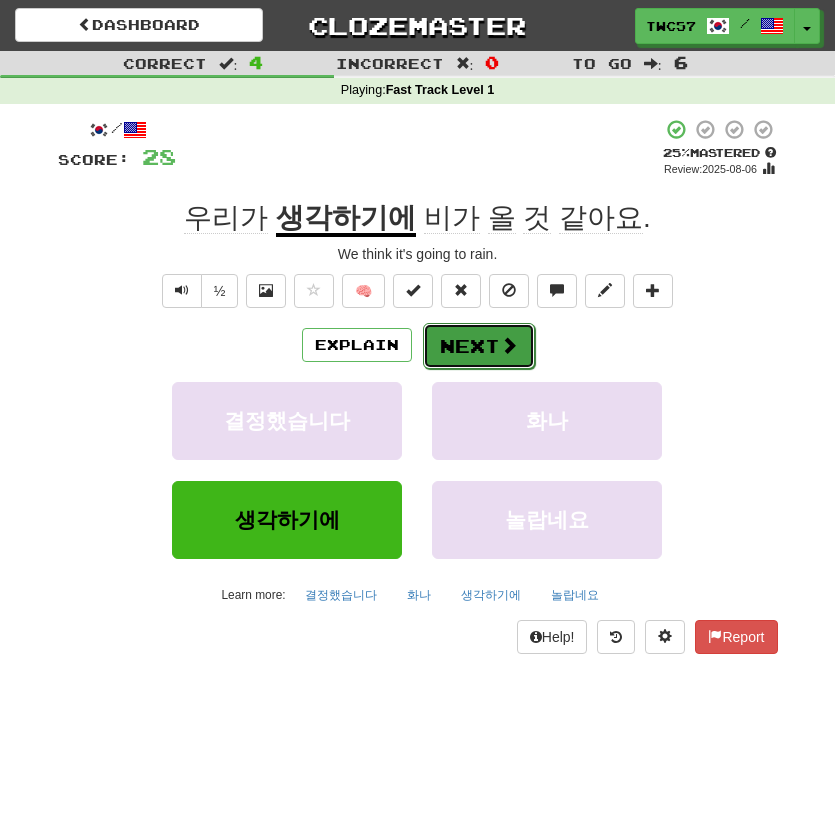 click on "Next" at bounding box center (479, 346) 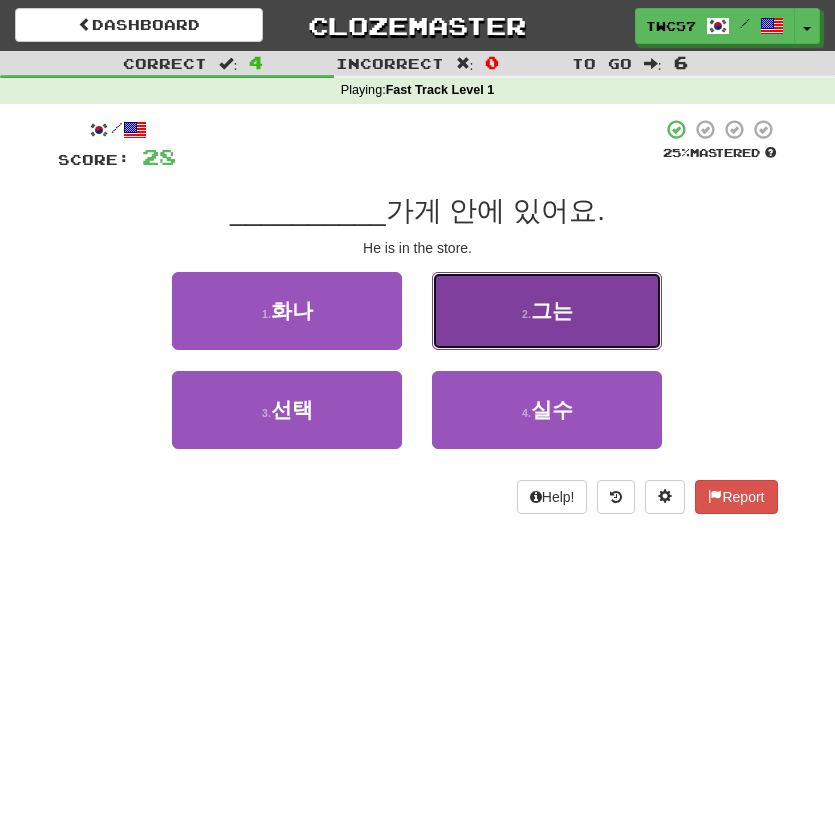 click on "2 .  그는" at bounding box center [547, 311] 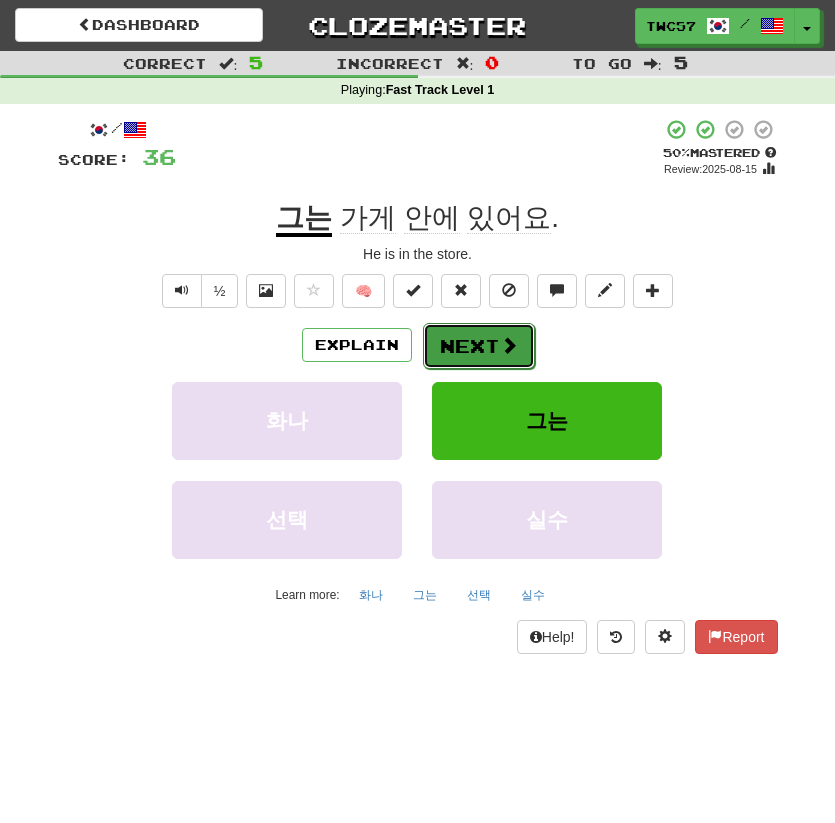 click on "Next" at bounding box center [479, 346] 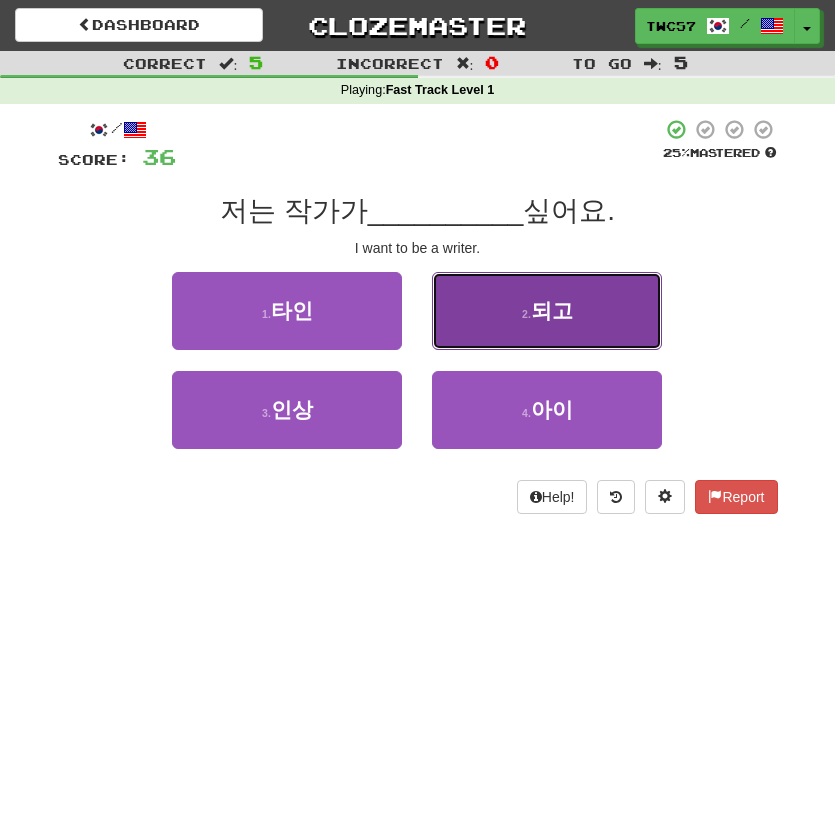 click on "2 .  되고" at bounding box center (547, 311) 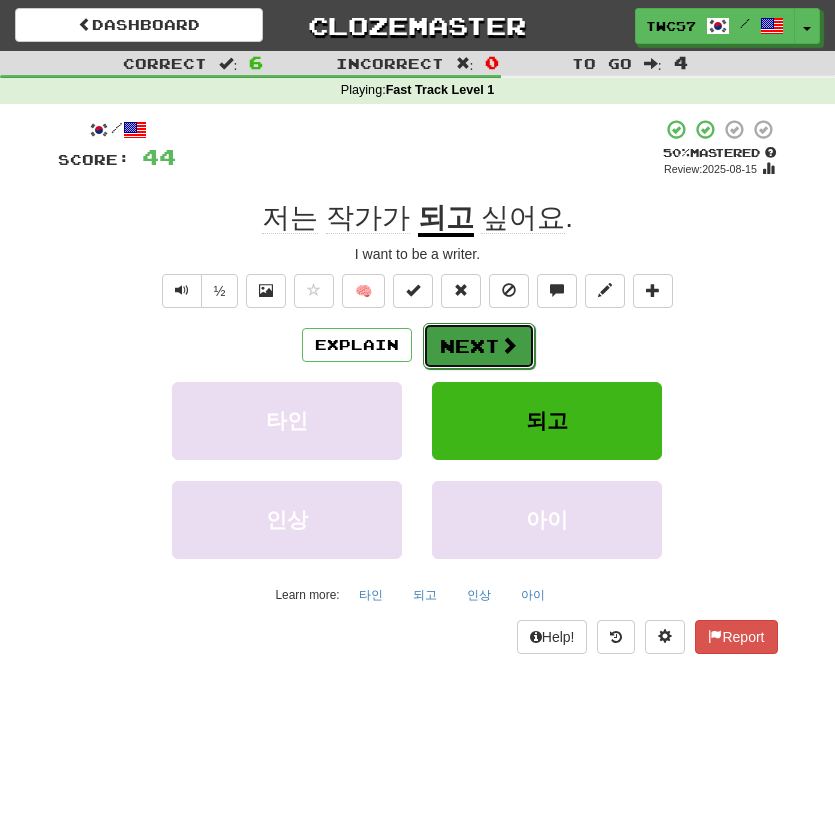 click on "Next" at bounding box center (479, 346) 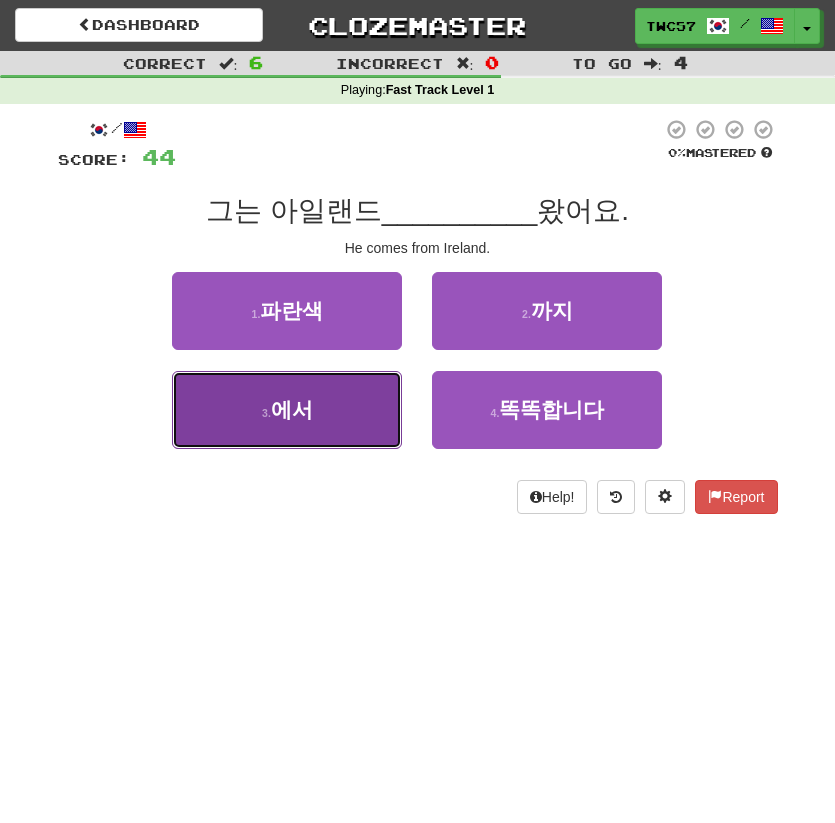 click on "3 .  에서" at bounding box center (287, 410) 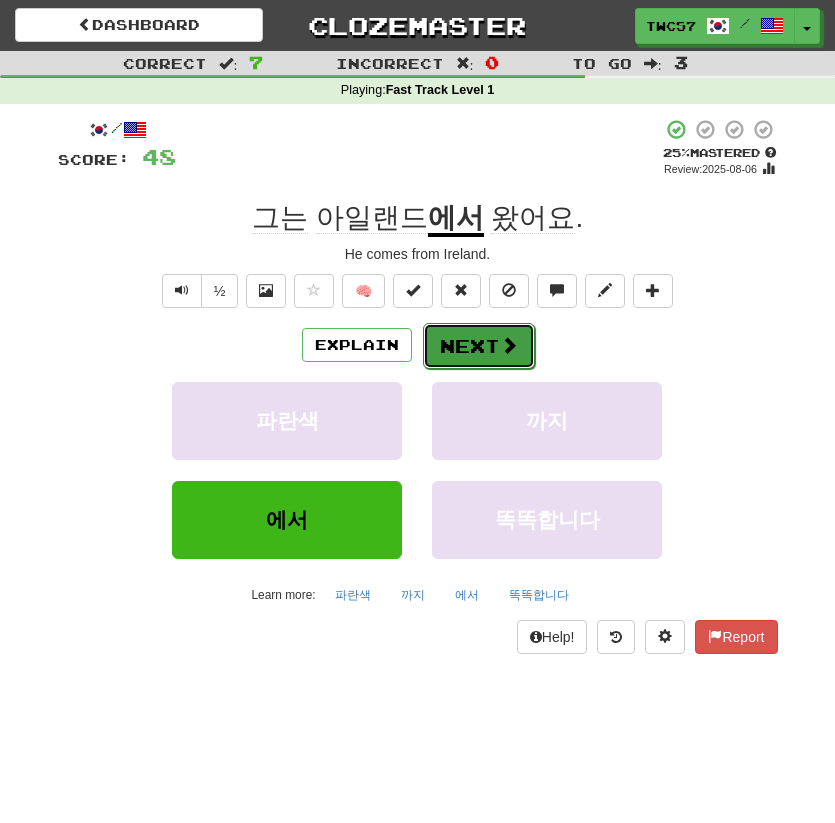 click on "Next" at bounding box center (479, 346) 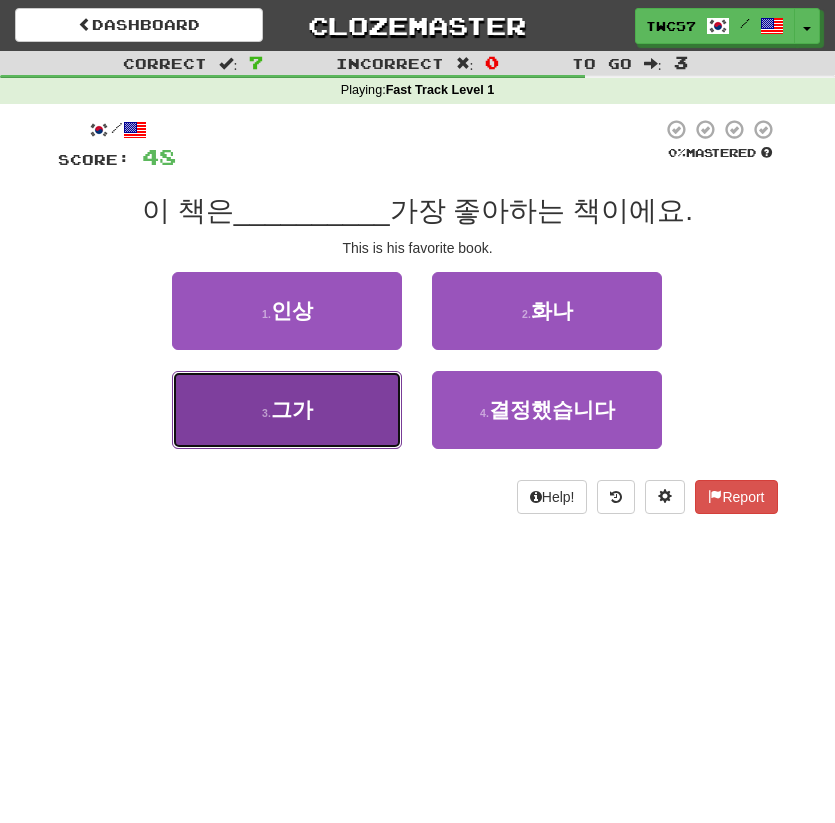 click on "3 .  그가" at bounding box center [287, 410] 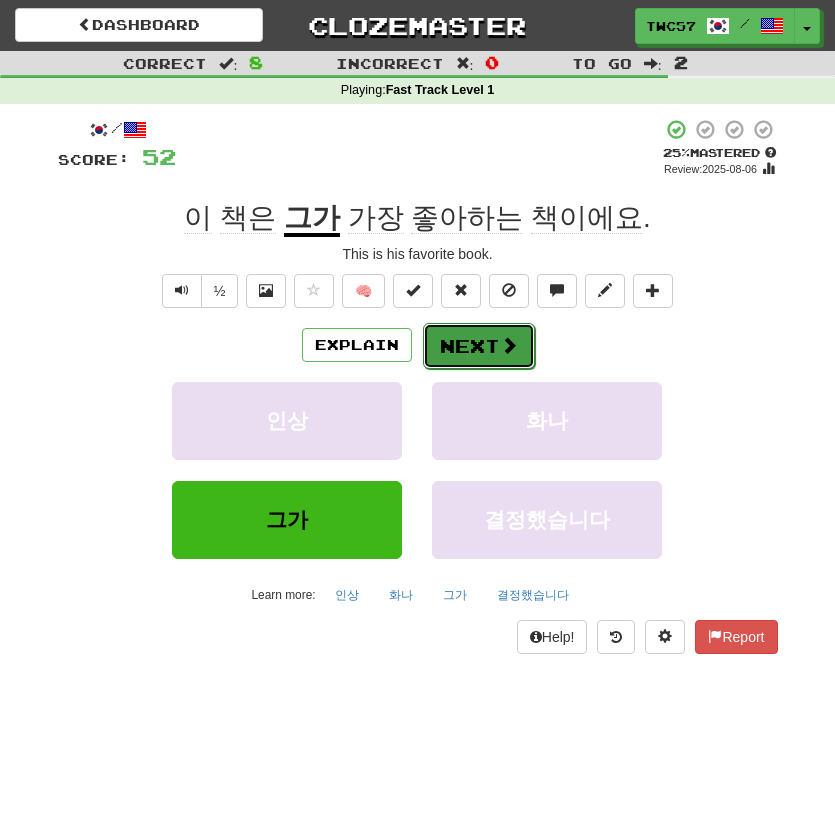 click on "Next" at bounding box center (479, 346) 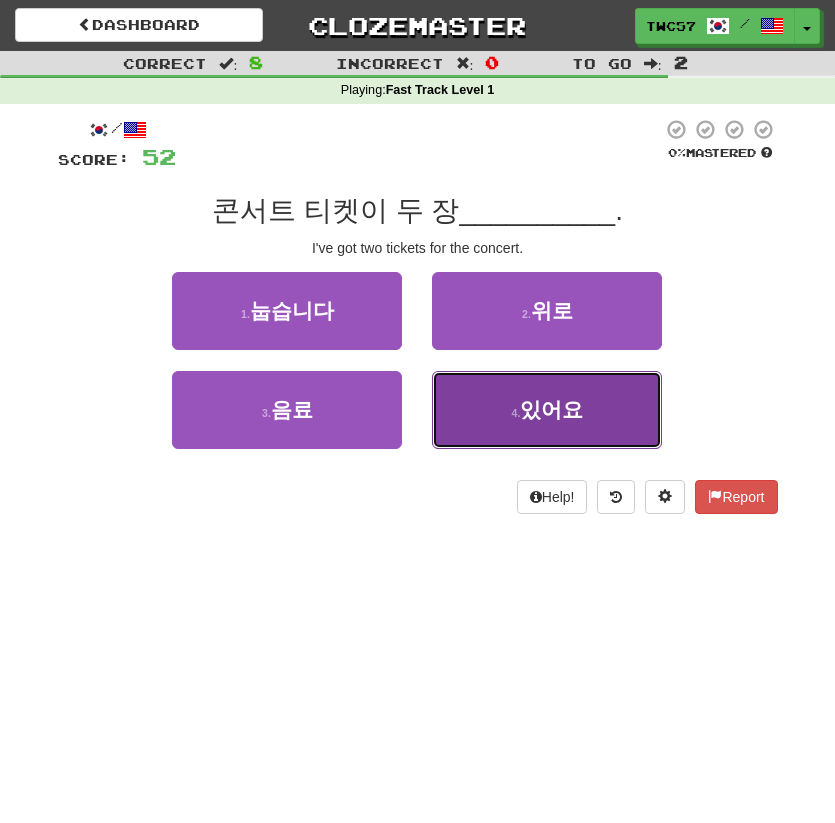 click on "4 .  있어요" at bounding box center (547, 410) 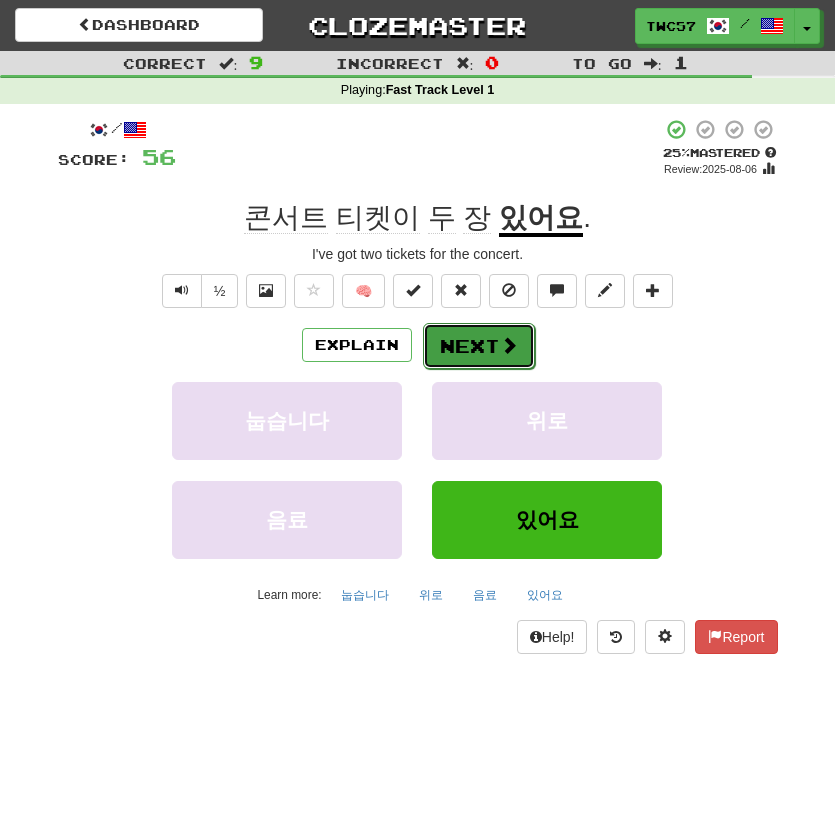 click on "Next" at bounding box center [479, 346] 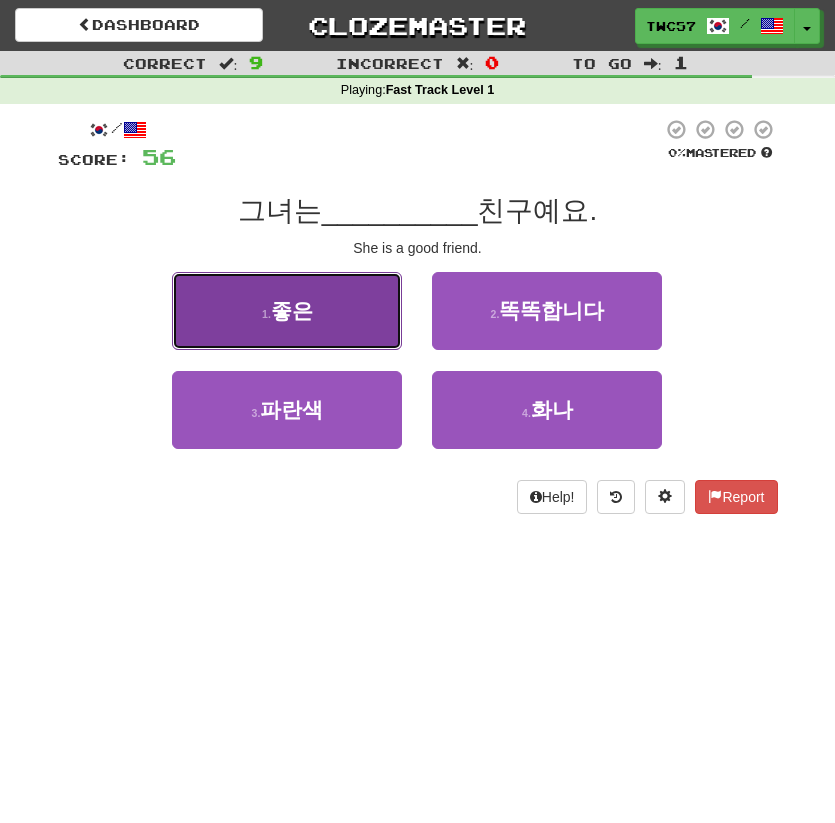 click on "1 .  좋은" at bounding box center [287, 311] 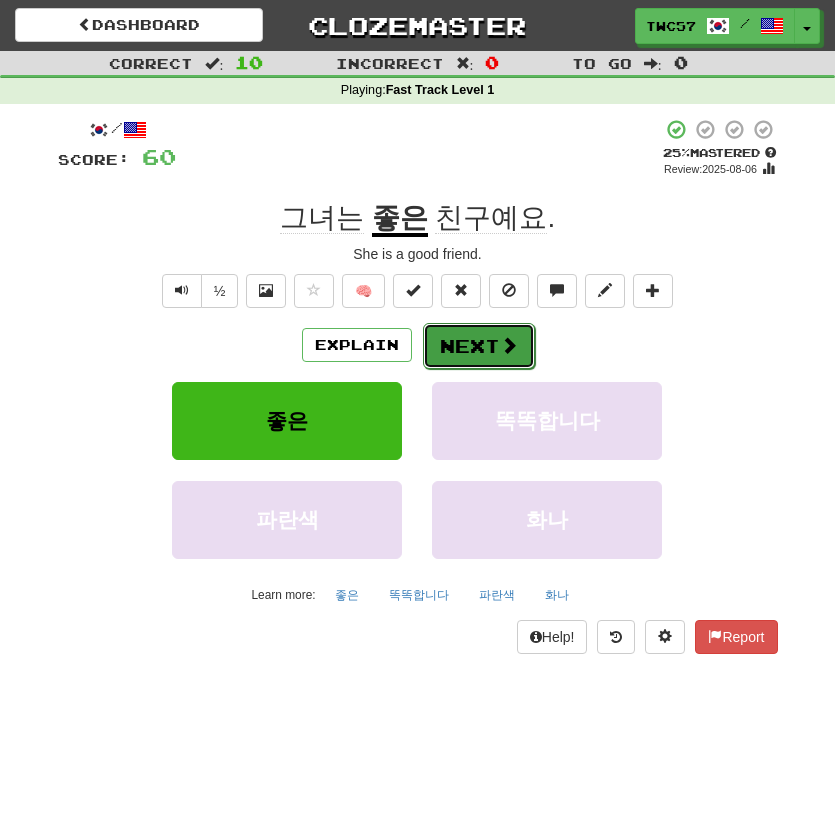 click on "Next" at bounding box center (479, 346) 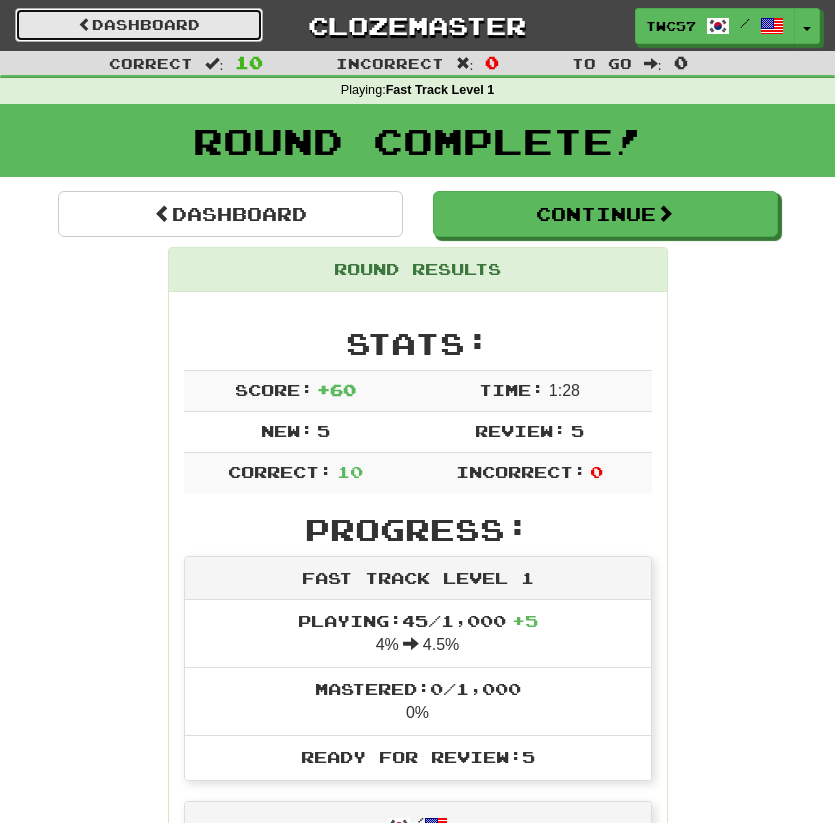 click on "Dashboard" at bounding box center (139, 25) 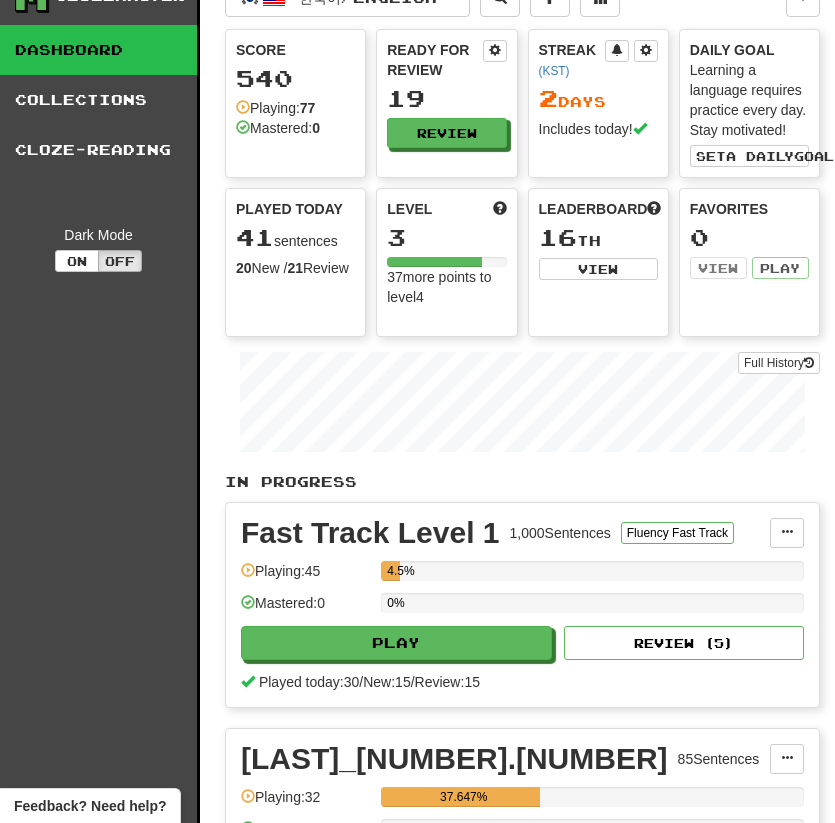 scroll, scrollTop: 0, scrollLeft: 0, axis: both 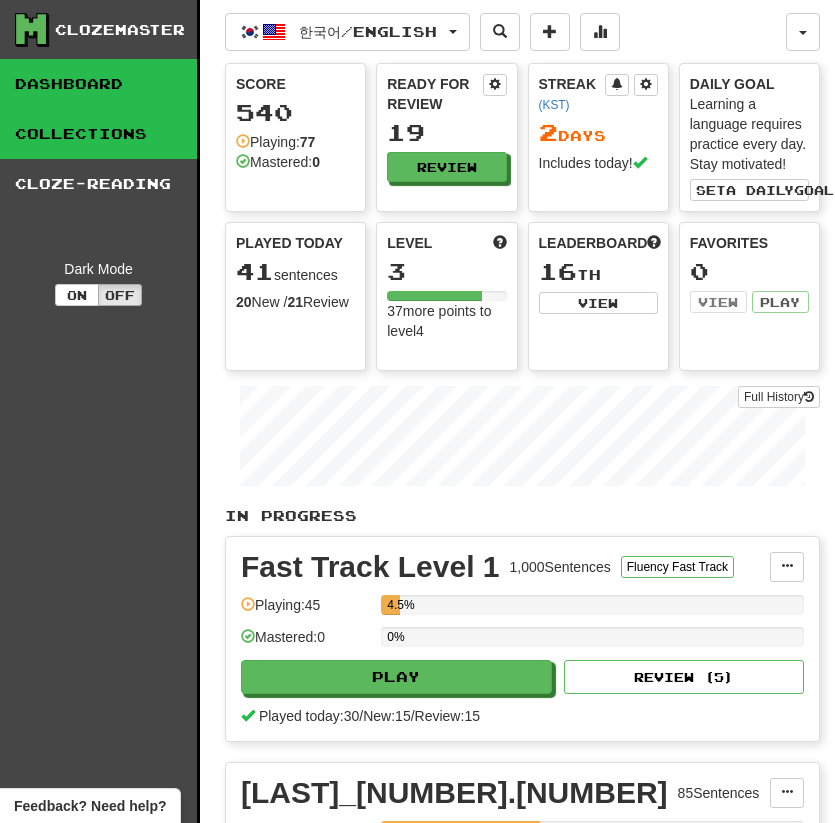 click on "Collections" at bounding box center (98, 134) 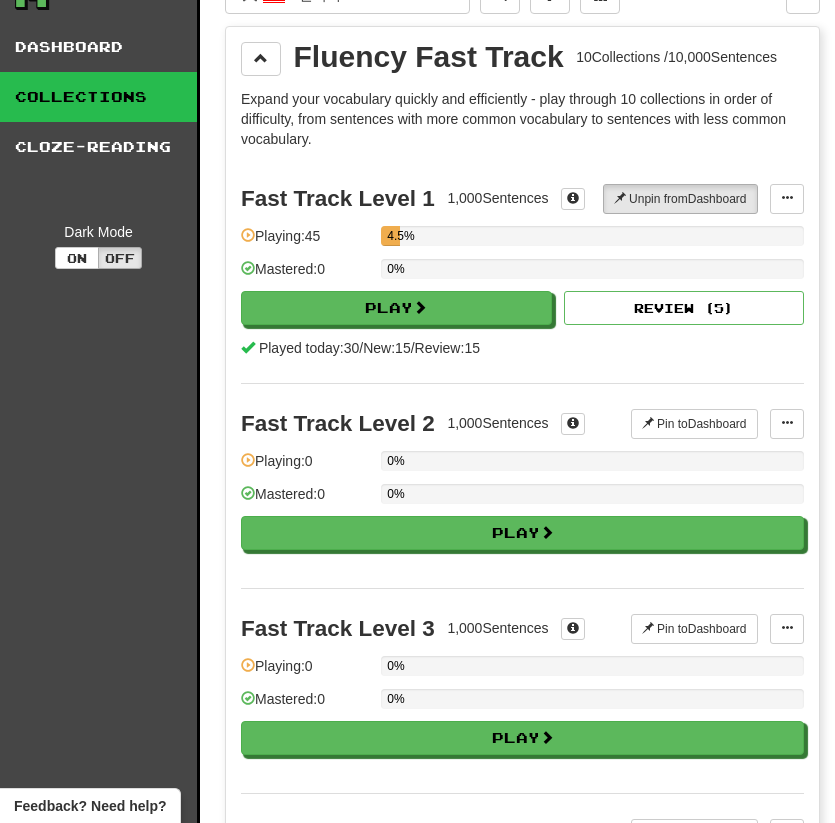 scroll, scrollTop: 0, scrollLeft: 0, axis: both 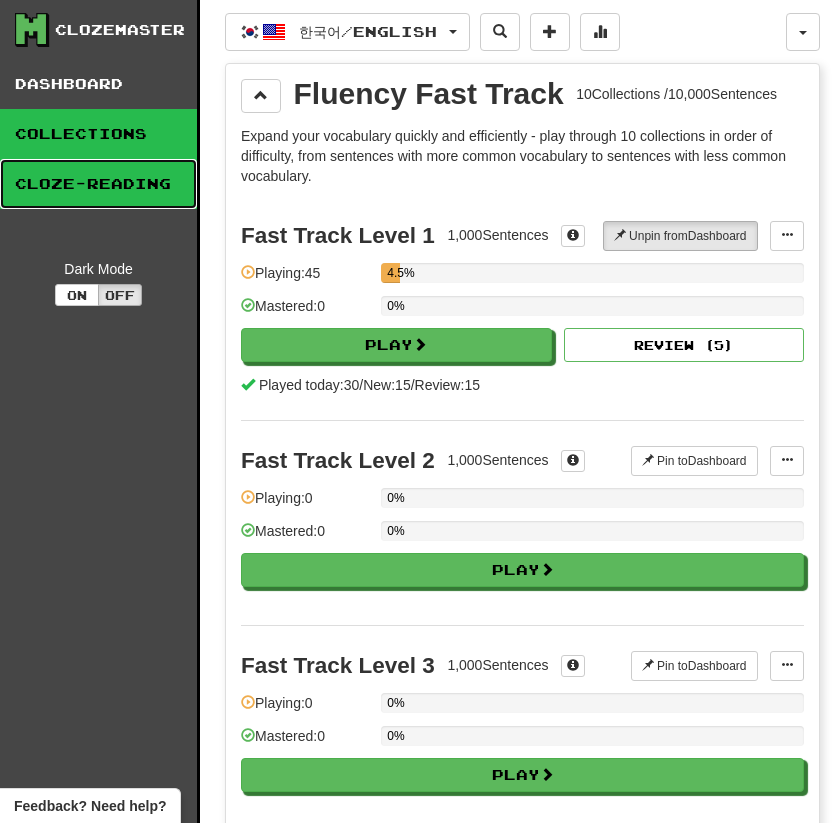 click on "Cloze-Reading" at bounding box center [98, 184] 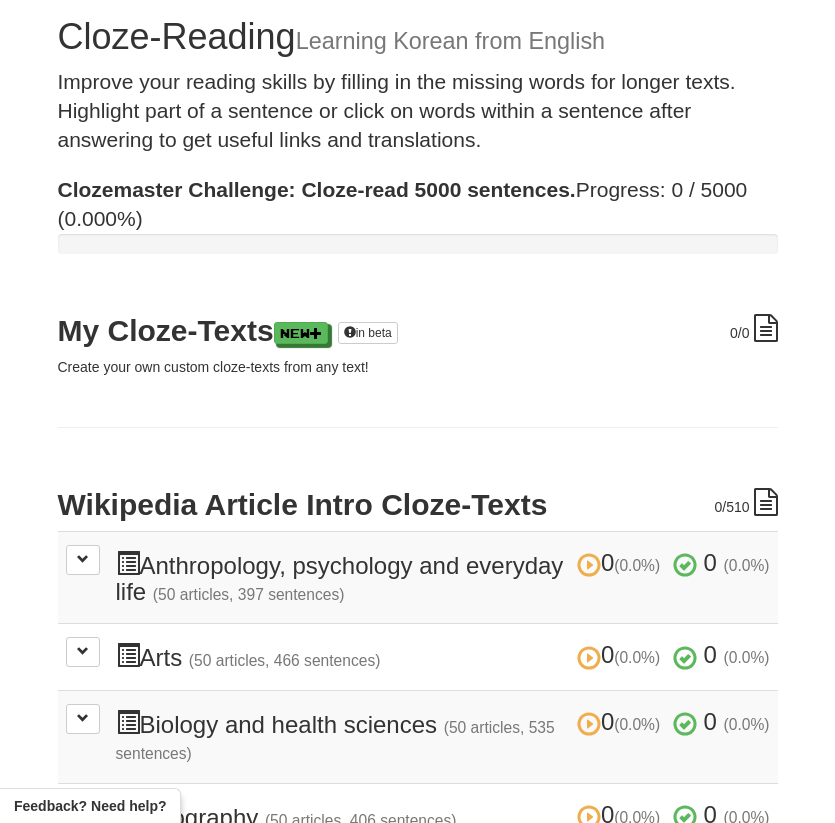 scroll, scrollTop: 0, scrollLeft: 0, axis: both 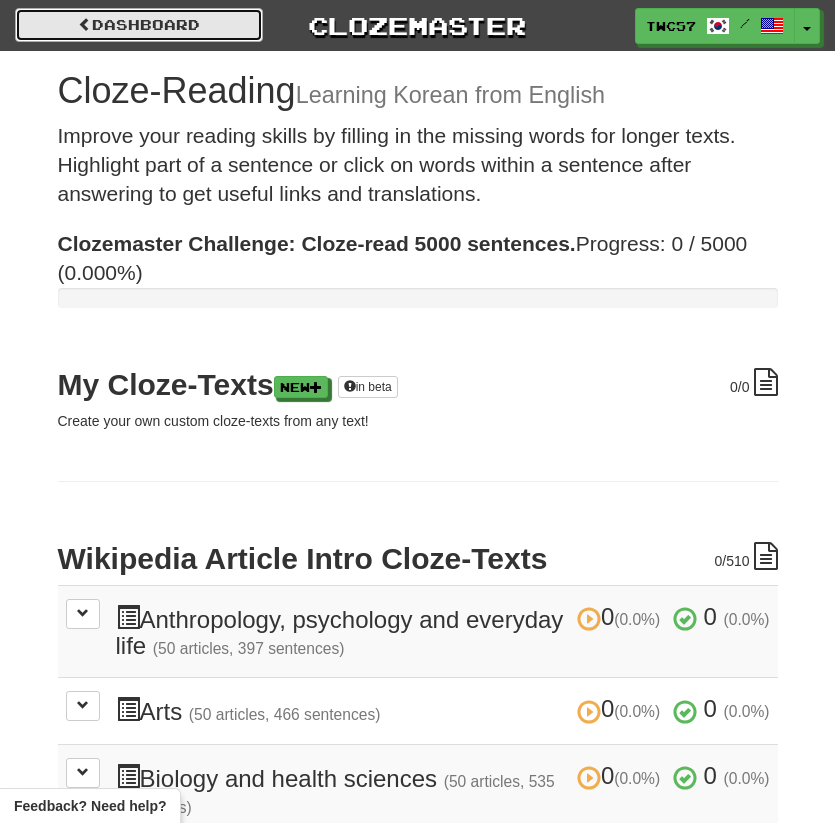 click on "Dashboard" at bounding box center [139, 25] 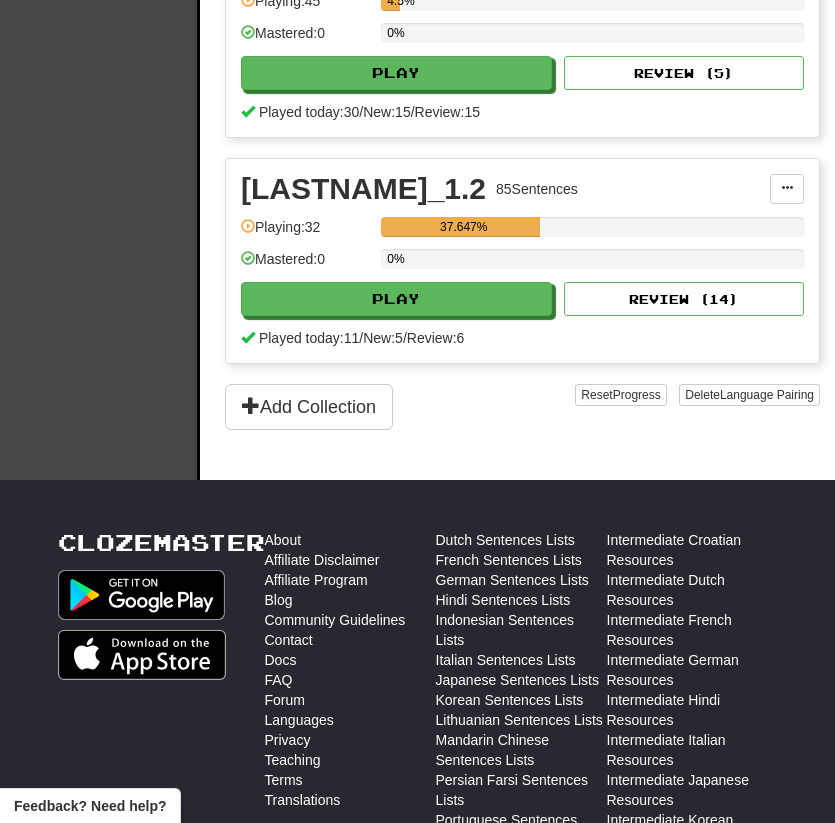 scroll, scrollTop: 608, scrollLeft: 0, axis: vertical 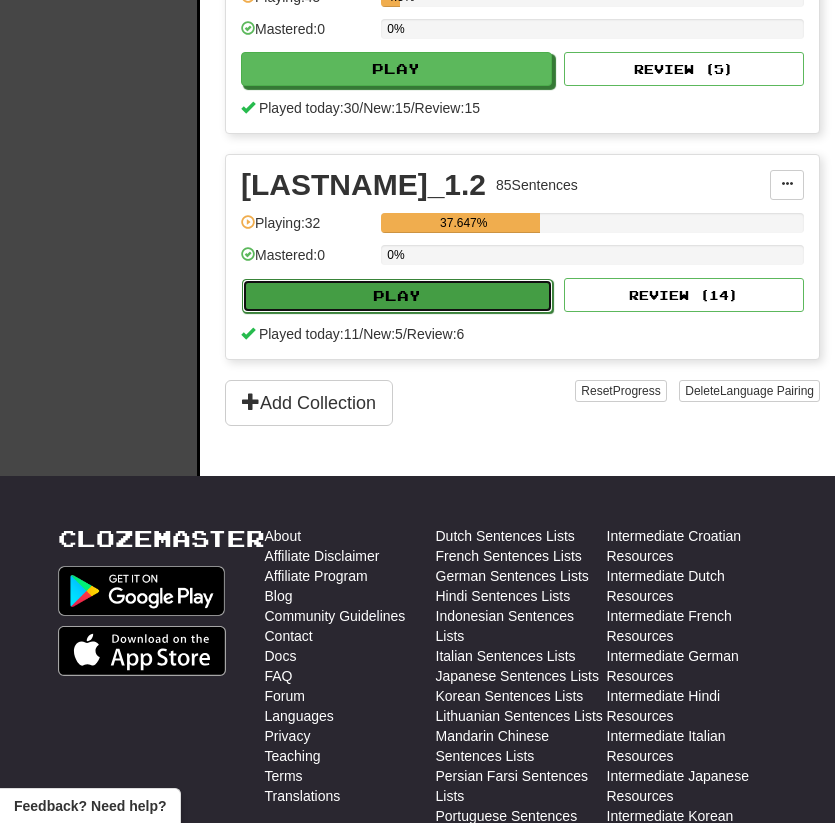 click on "Play" at bounding box center (397, 296) 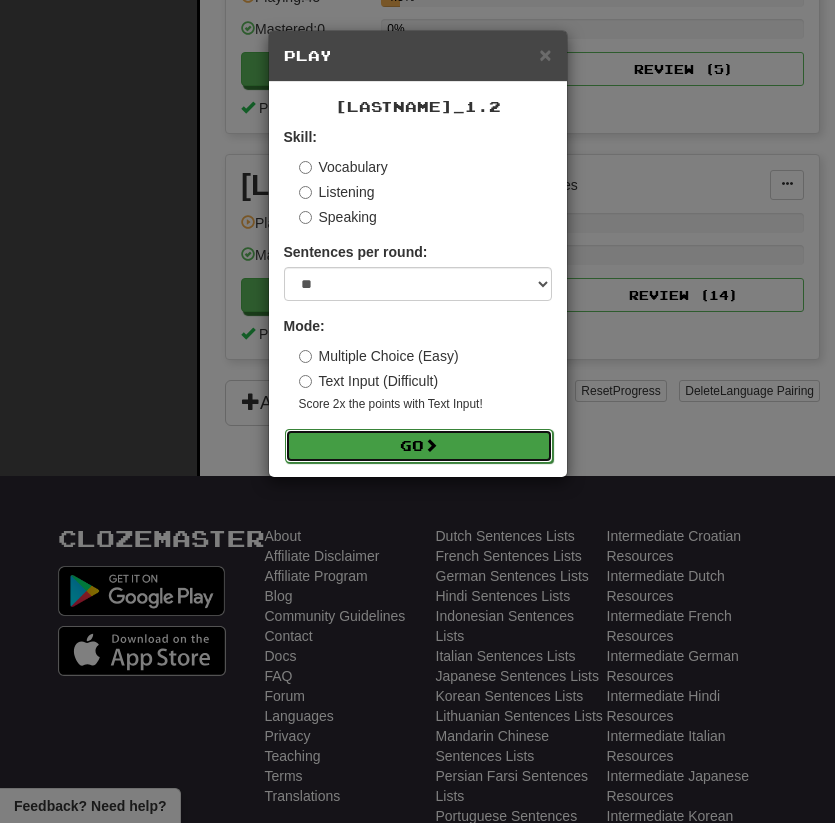 click on "Go" at bounding box center (419, 446) 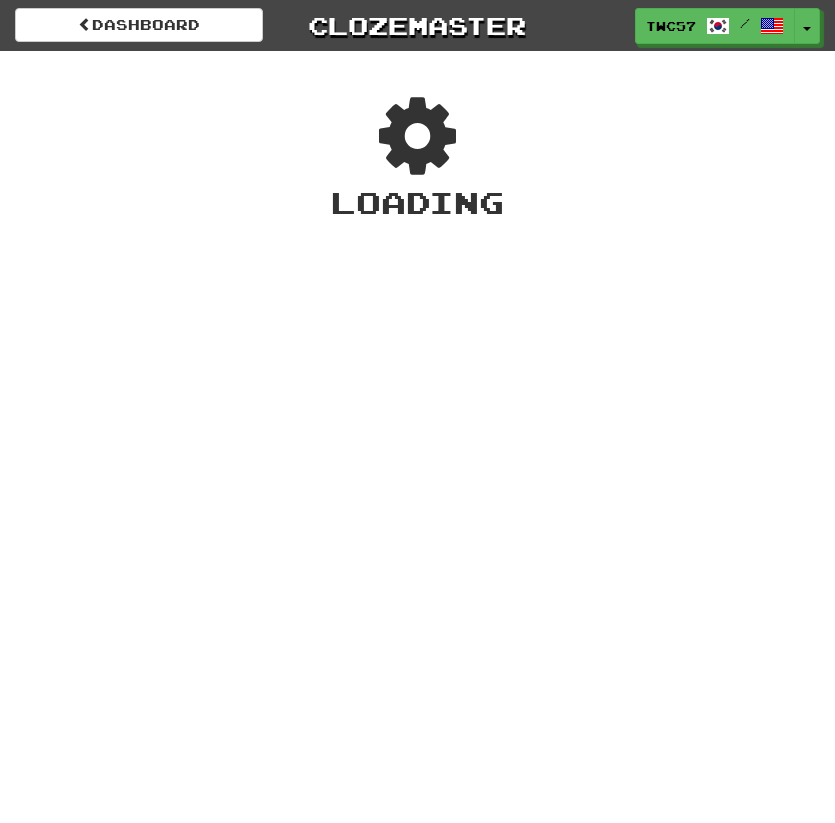 scroll, scrollTop: 0, scrollLeft: 0, axis: both 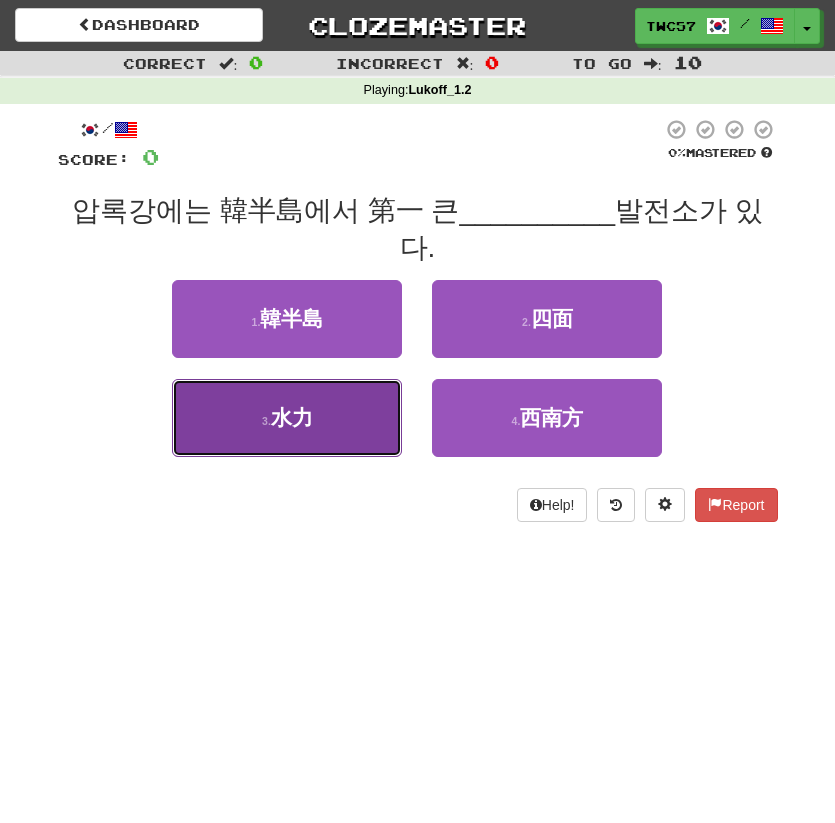 click on "水力" at bounding box center [292, 417] 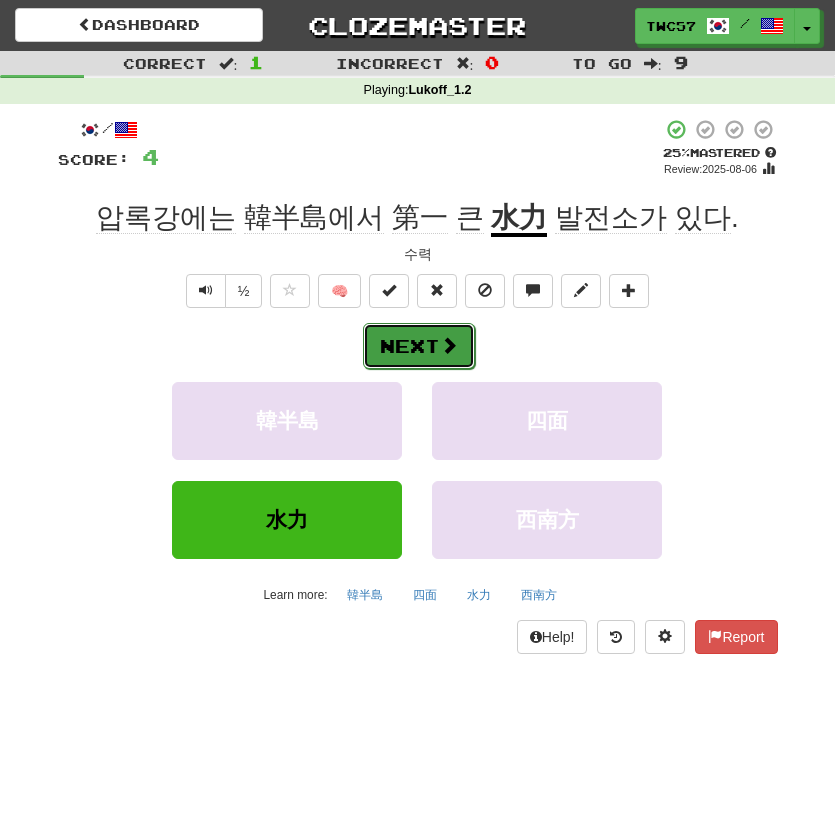 click on "Next" at bounding box center [419, 346] 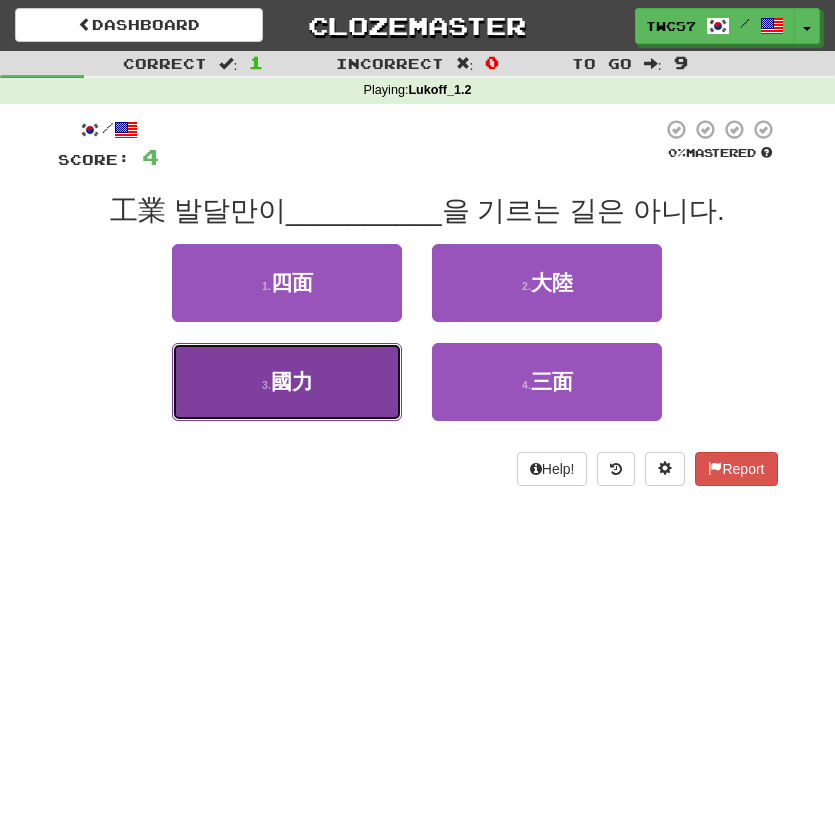 click on "國力" at bounding box center [292, 381] 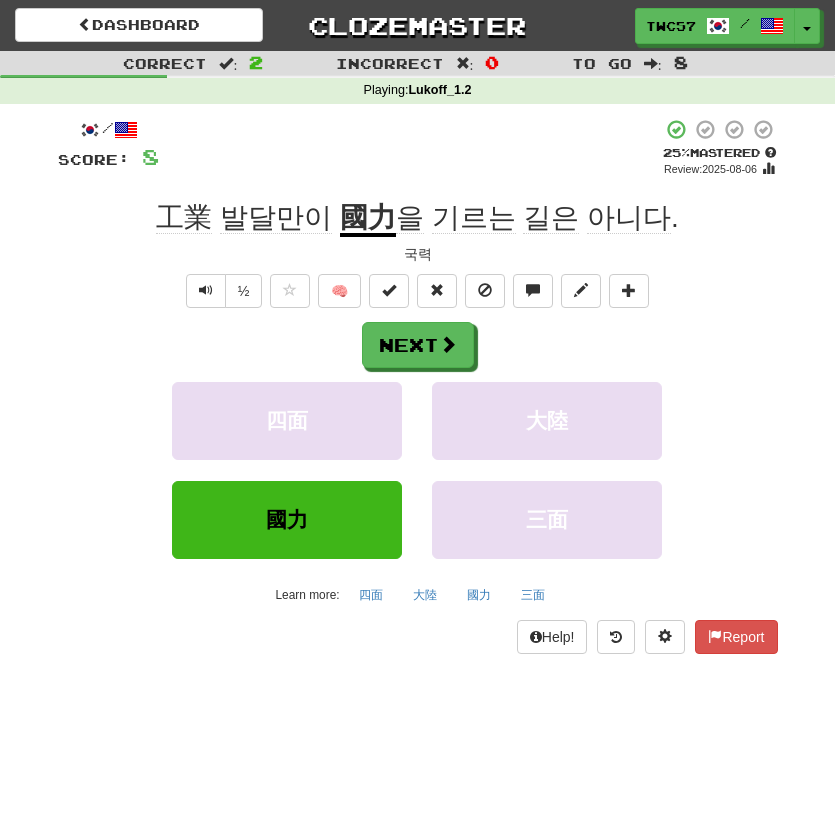 click on "½ 🧠" at bounding box center (418, 291) 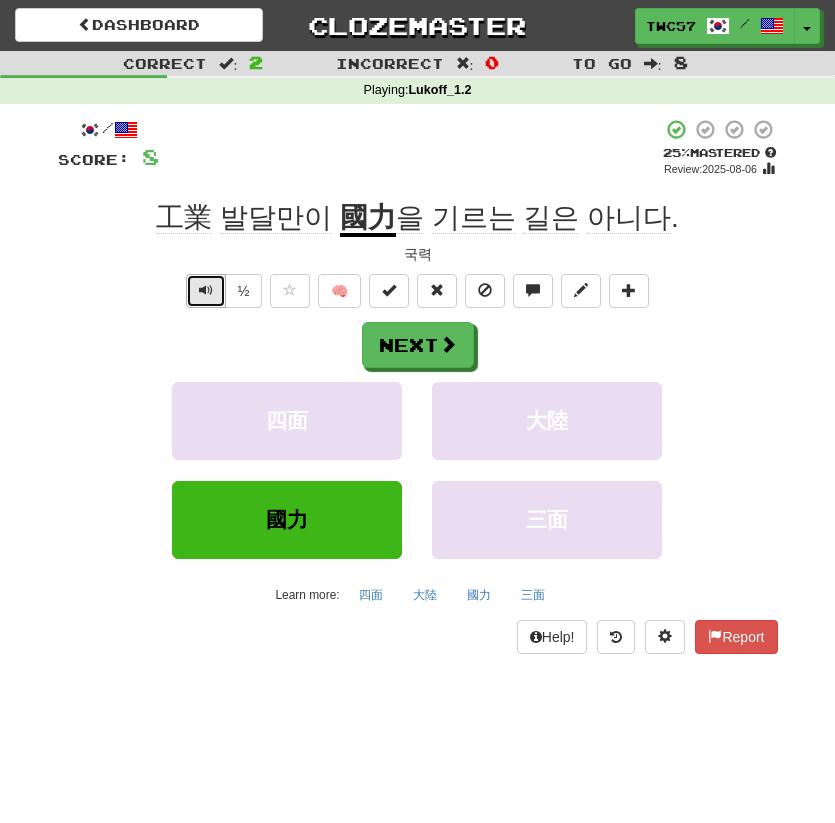 click at bounding box center (206, 290) 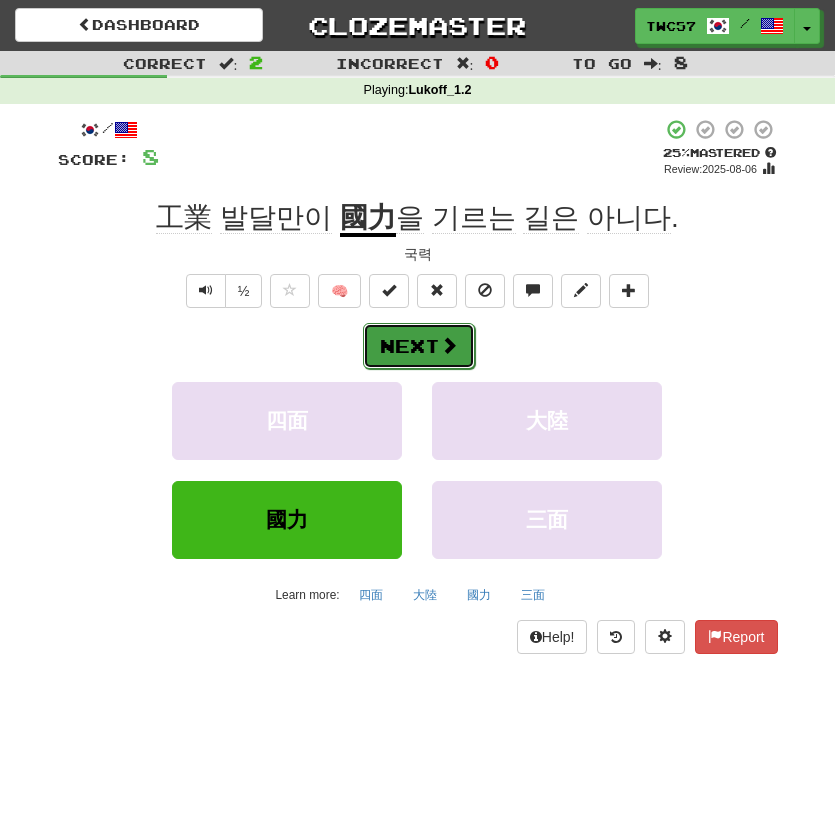 click on "Next" at bounding box center [419, 346] 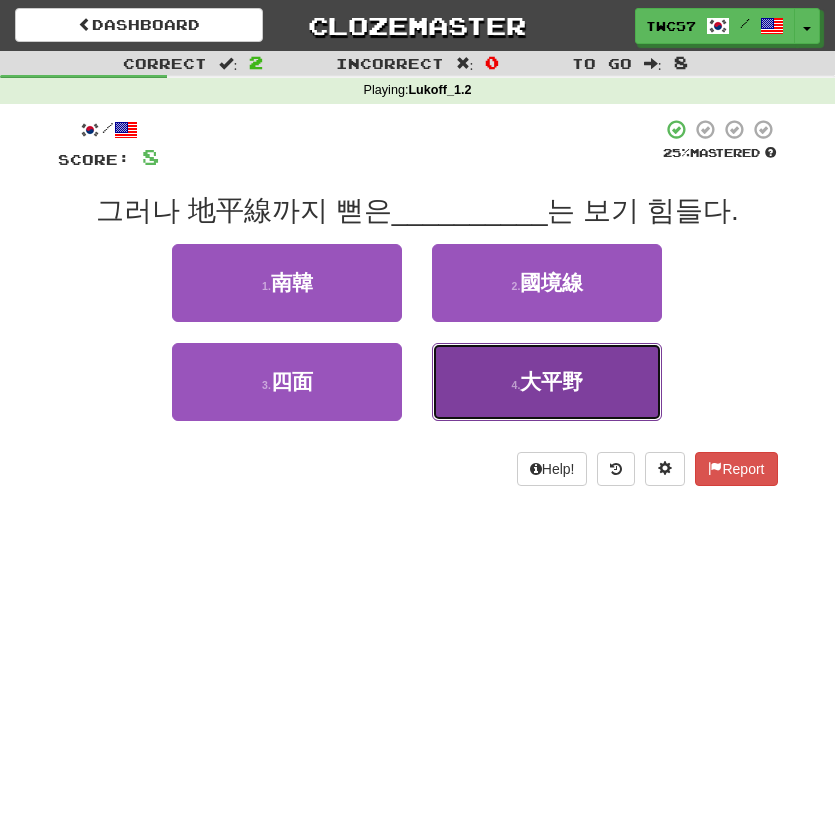 click on "大平野" at bounding box center [551, 381] 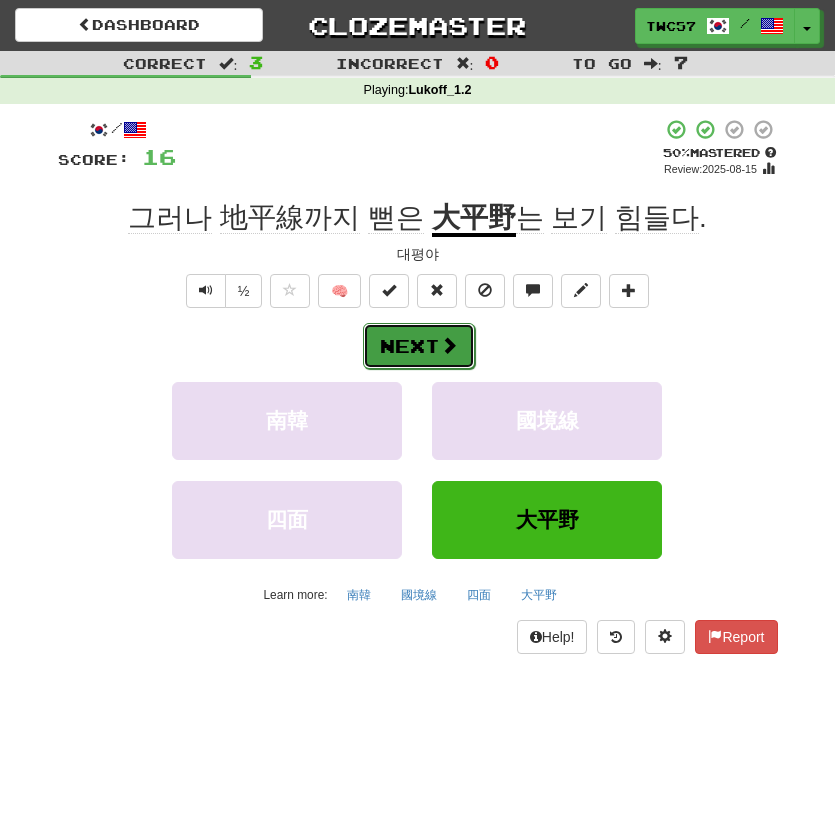 click on "Next" at bounding box center [419, 346] 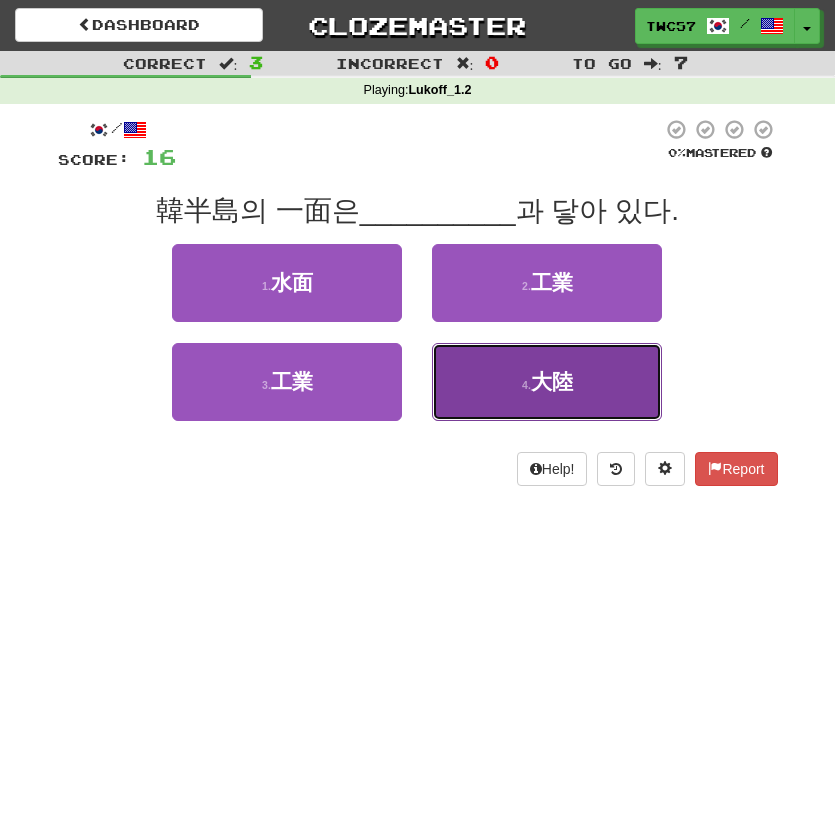 click on "大陸" at bounding box center [552, 381] 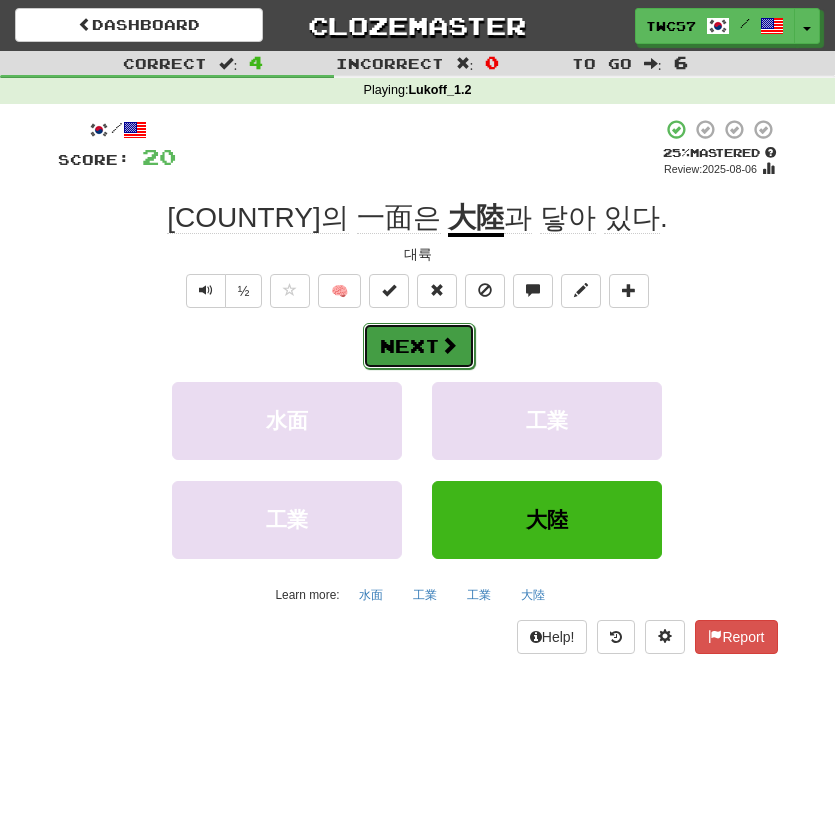 click at bounding box center (449, 345) 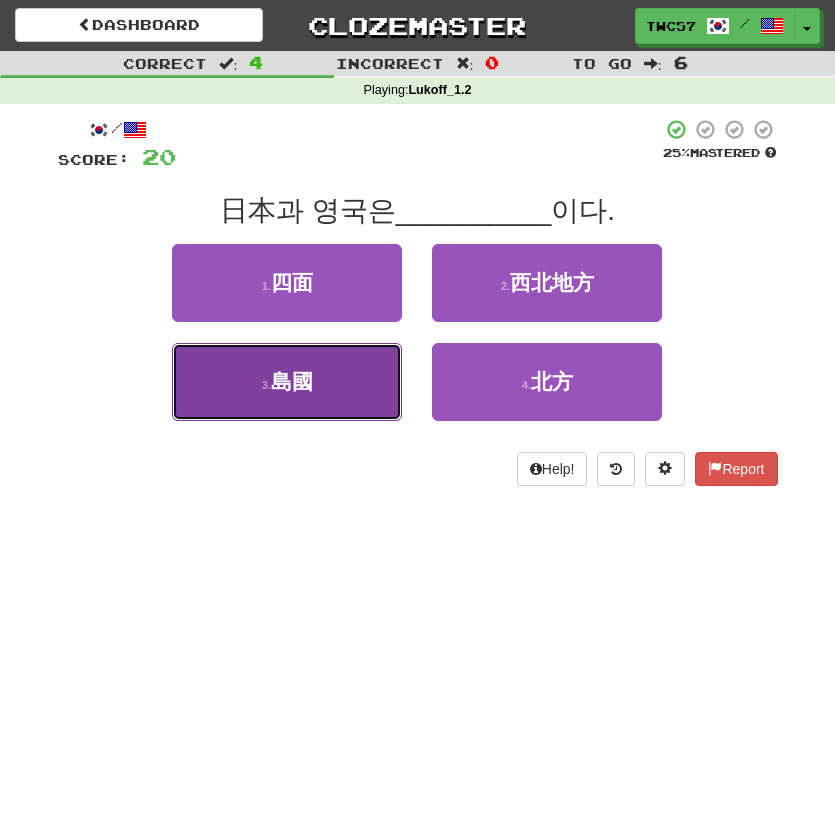 click on "3 . 島國" at bounding box center [287, 382] 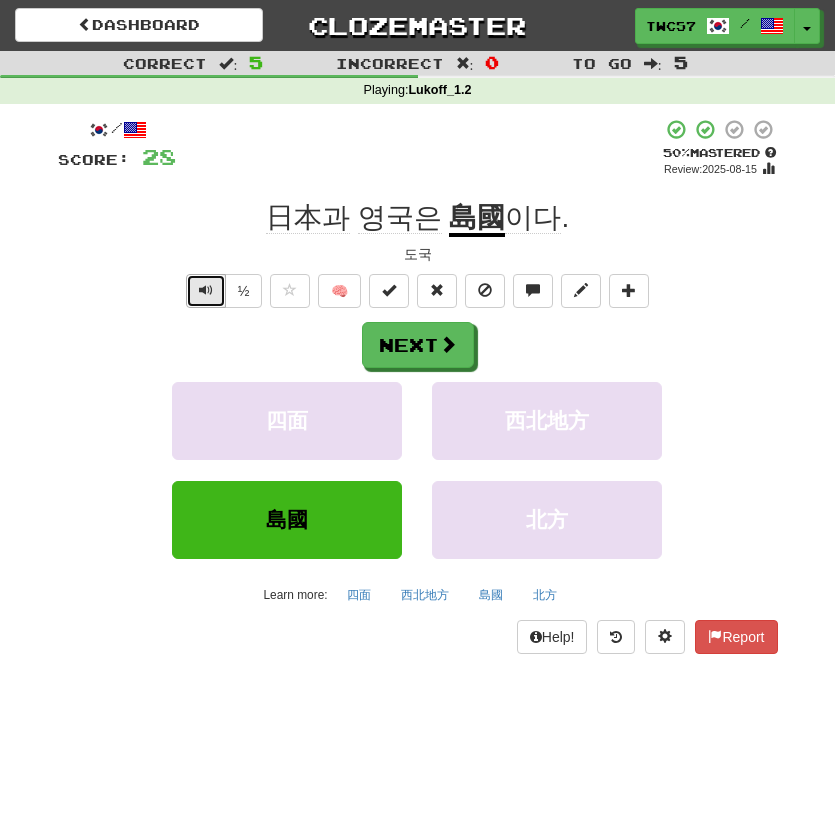 click at bounding box center [206, 290] 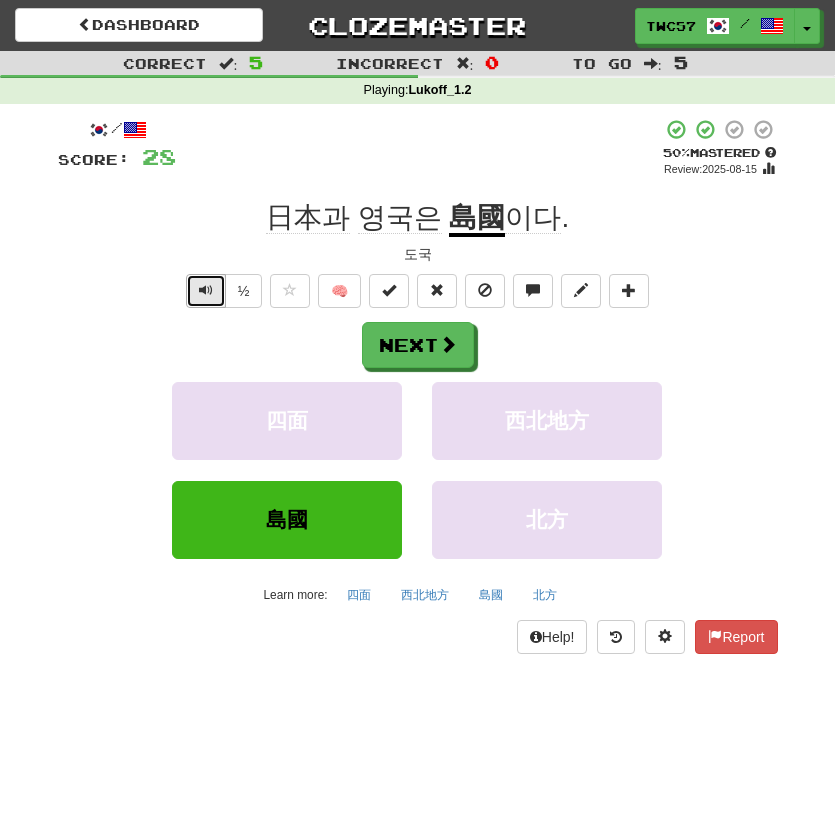 click at bounding box center (206, 290) 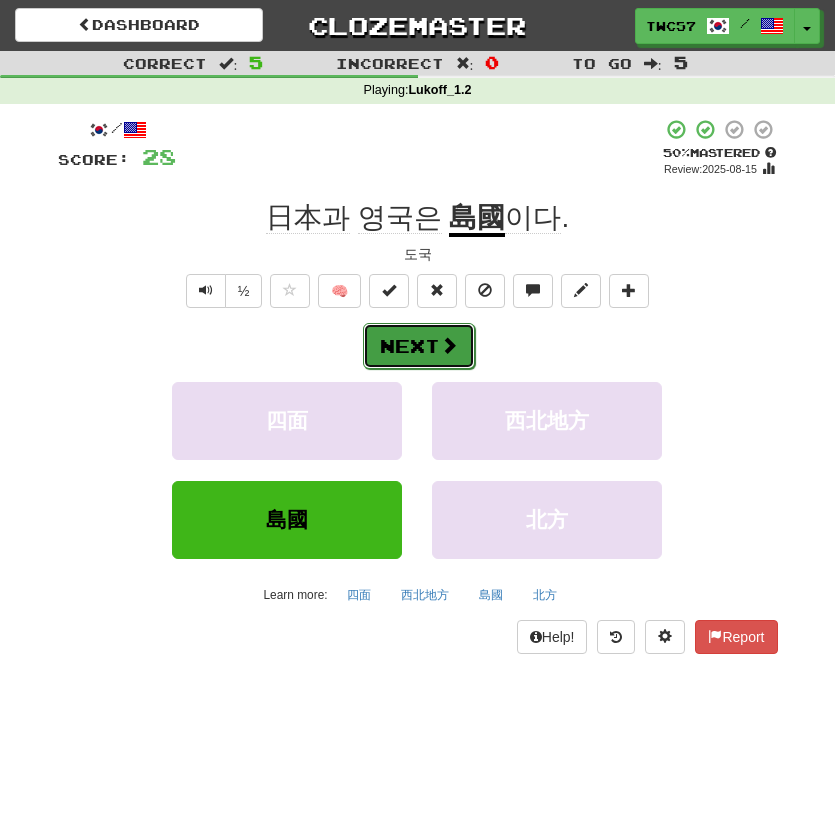 click on "Next" at bounding box center [419, 346] 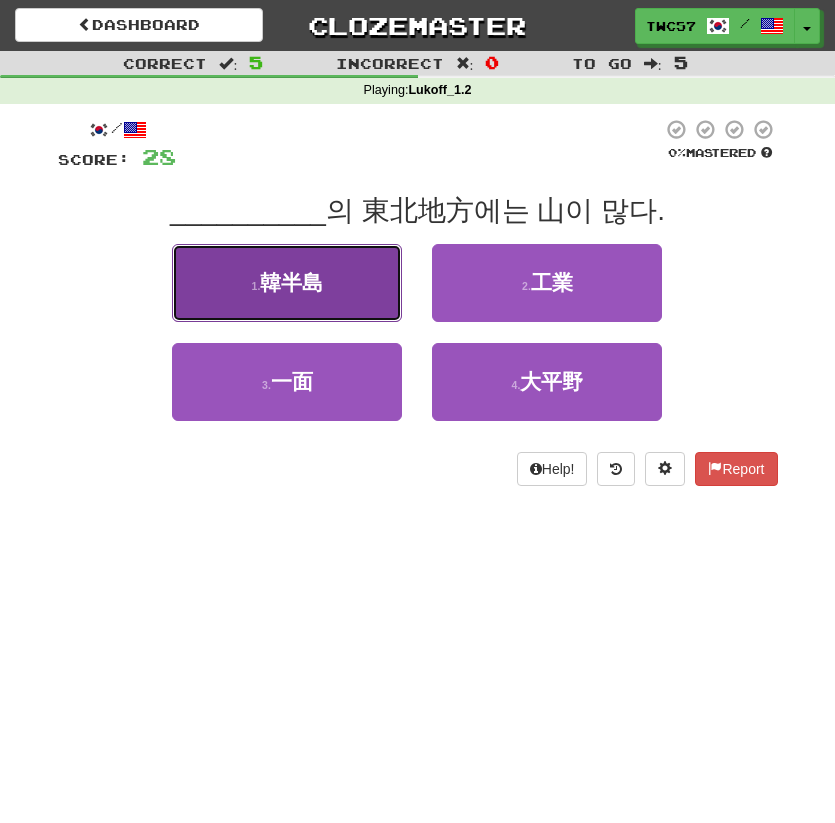click on "韓半島" at bounding box center [291, 282] 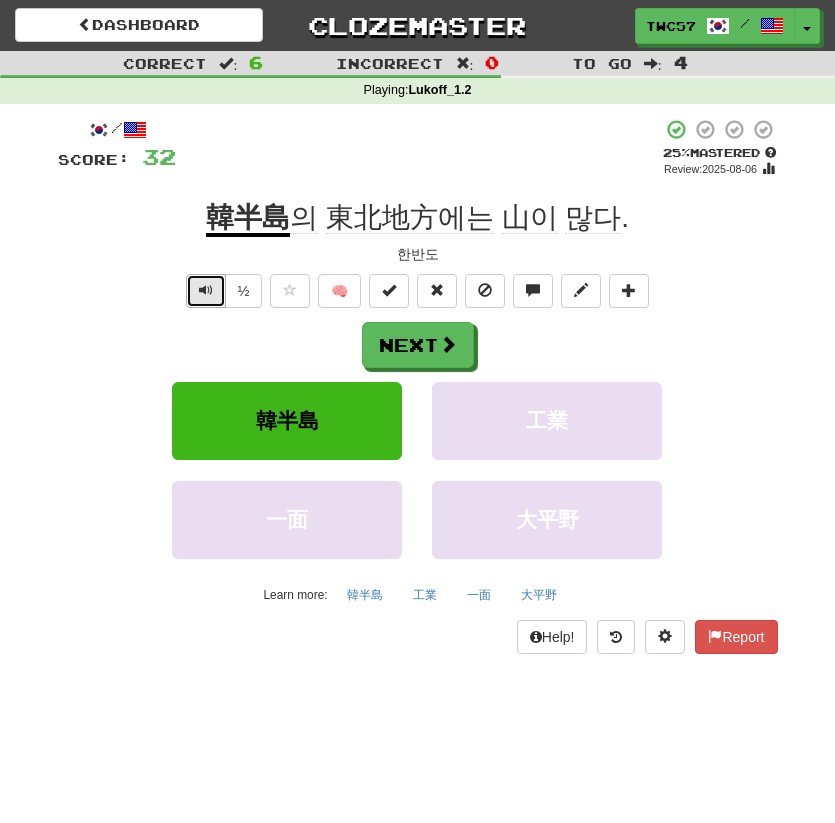 click at bounding box center [206, 291] 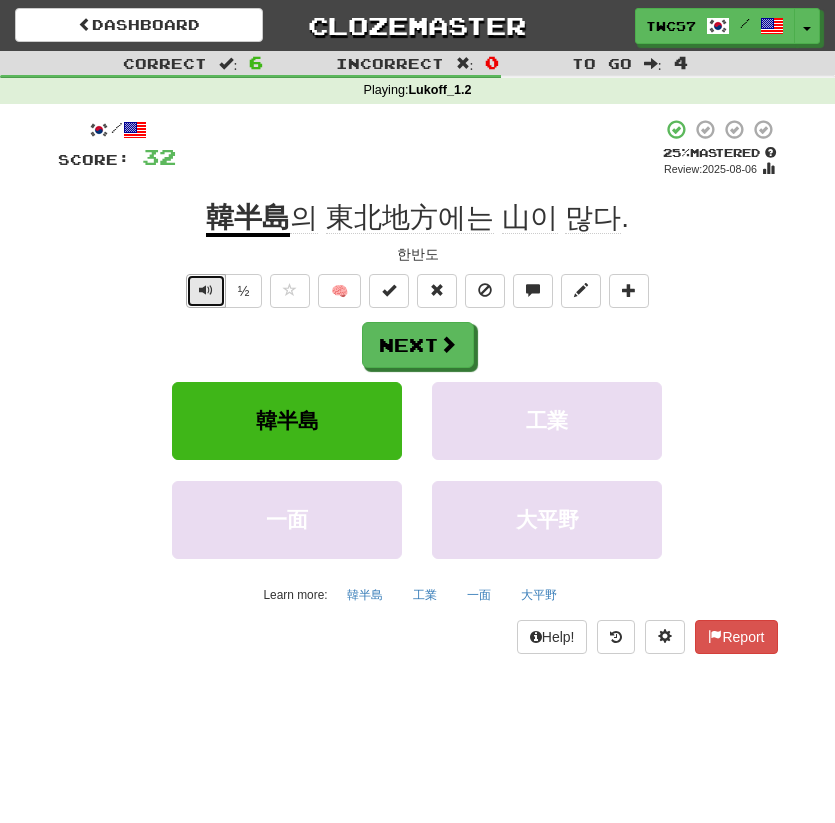 click at bounding box center [206, 291] 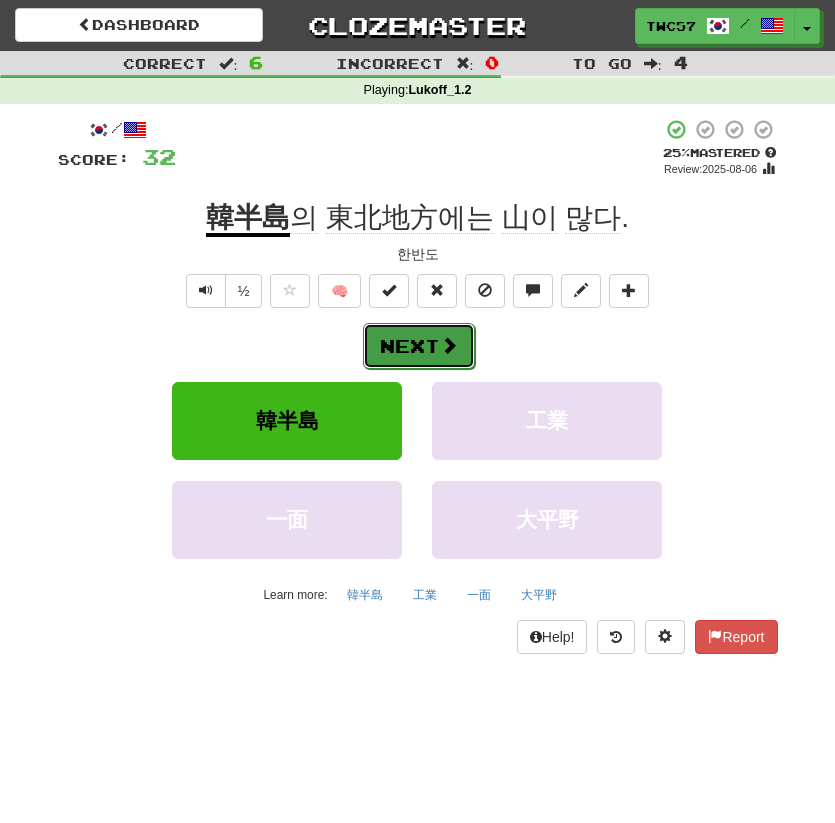 click at bounding box center (449, 345) 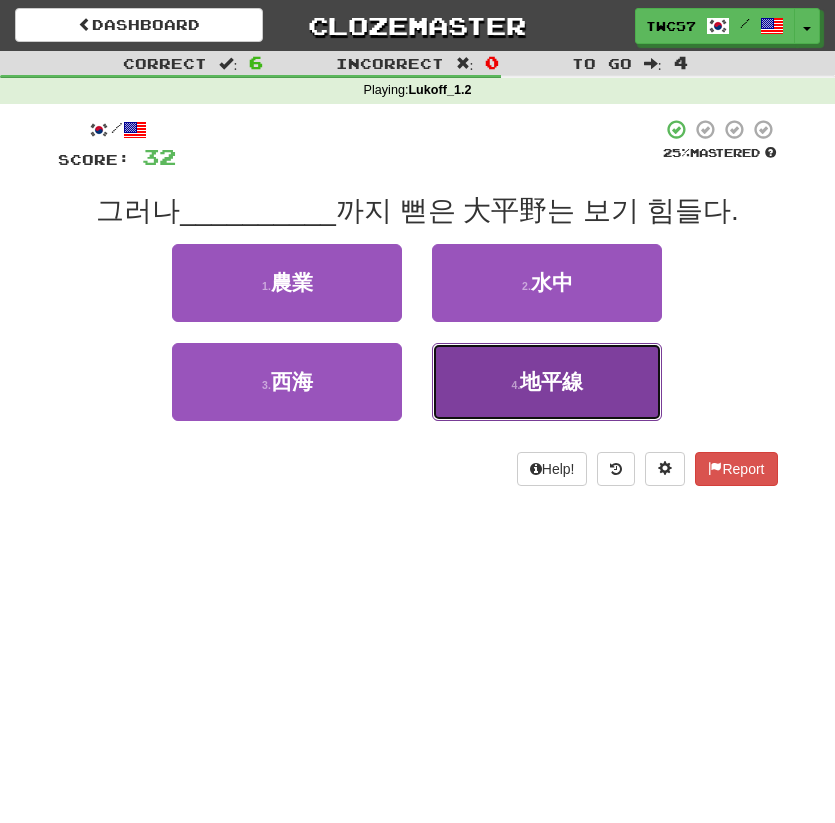 click on "地平線" at bounding box center [551, 381] 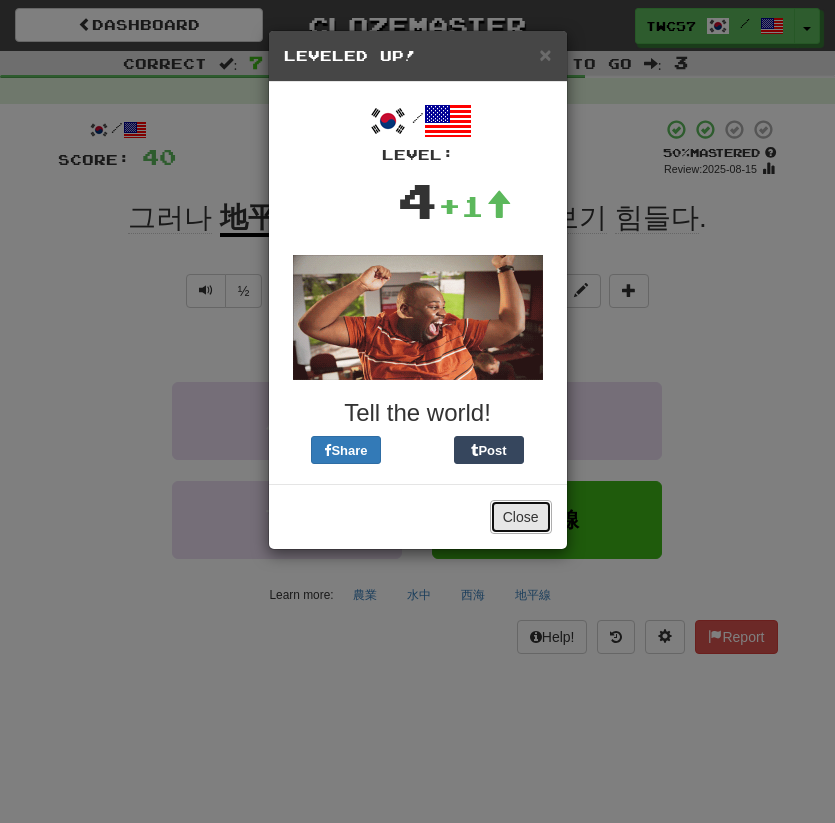 click on "Close" at bounding box center (521, 517) 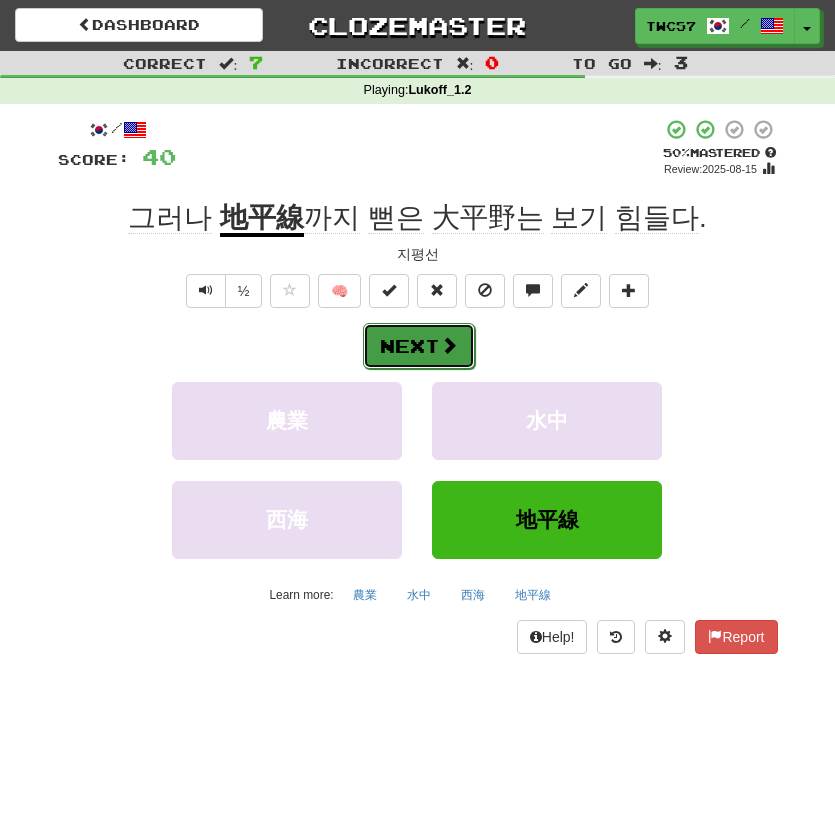 click on "Next" at bounding box center (419, 346) 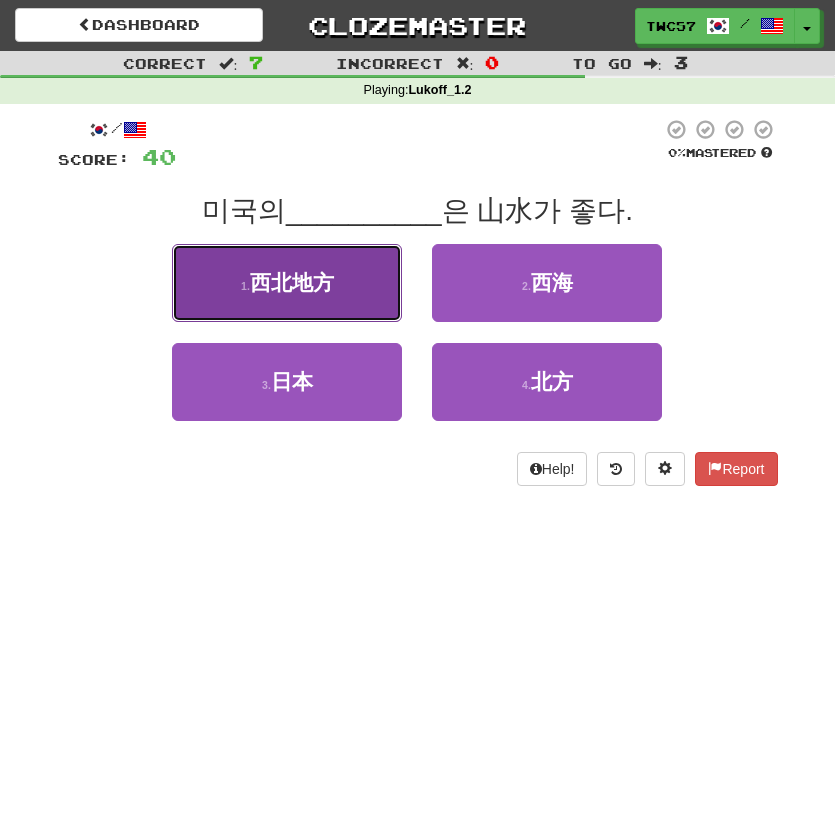 click on "西北地方" at bounding box center (292, 282) 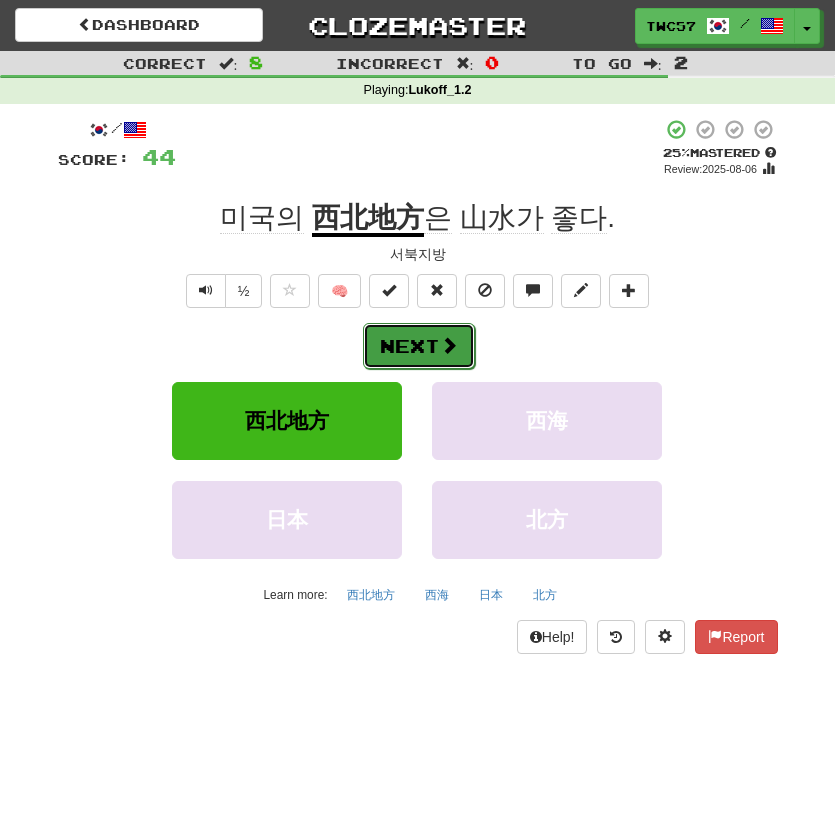 click on "Next" at bounding box center (419, 346) 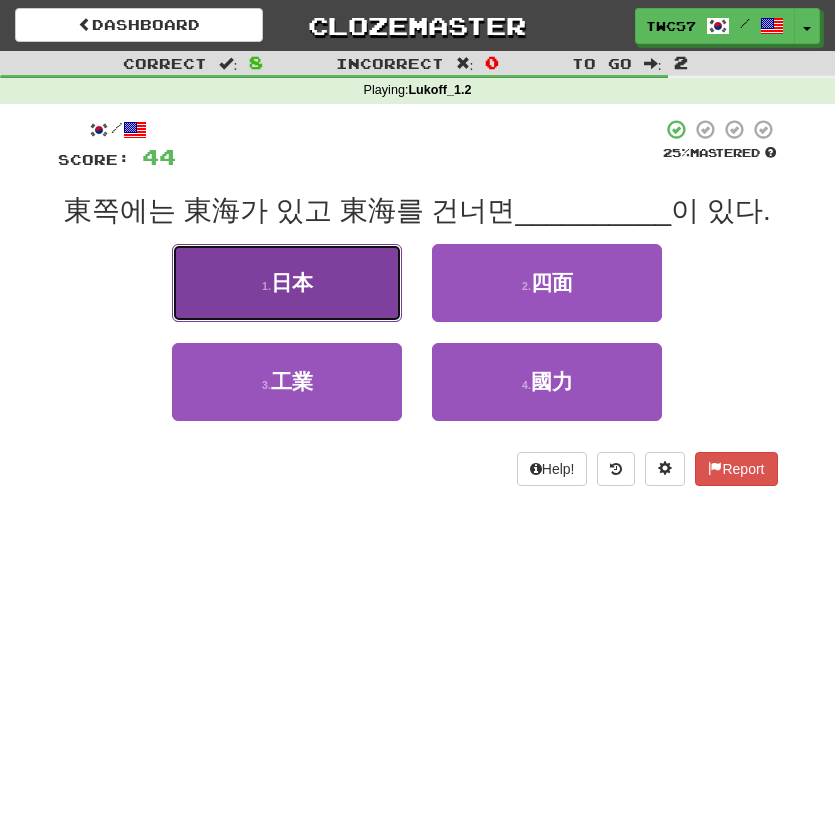 click on "日本" at bounding box center [292, 282] 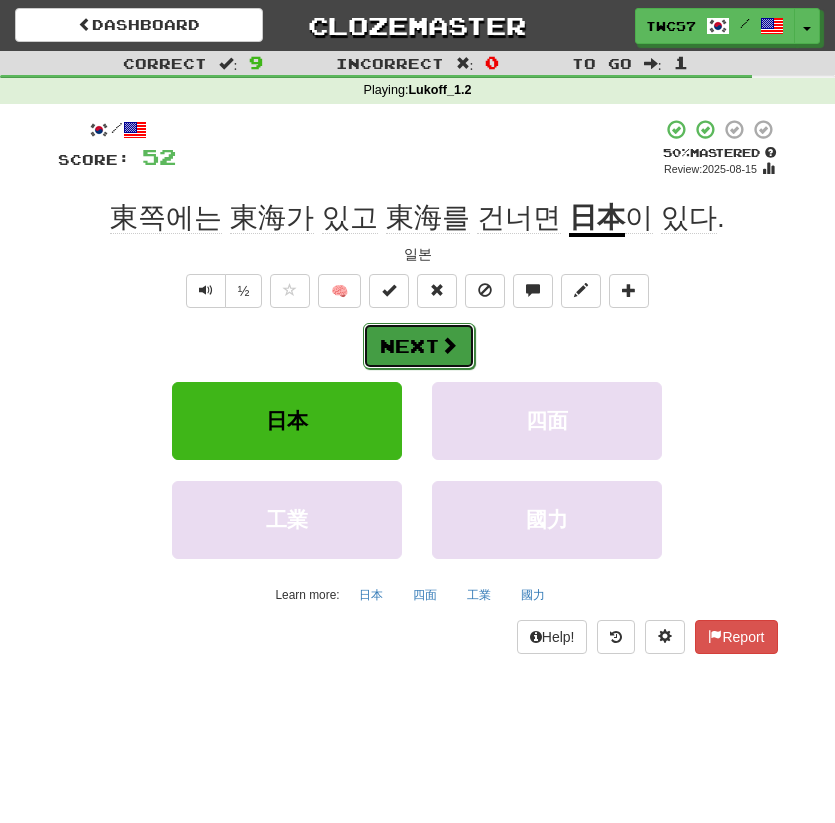 click on "Next" at bounding box center (419, 346) 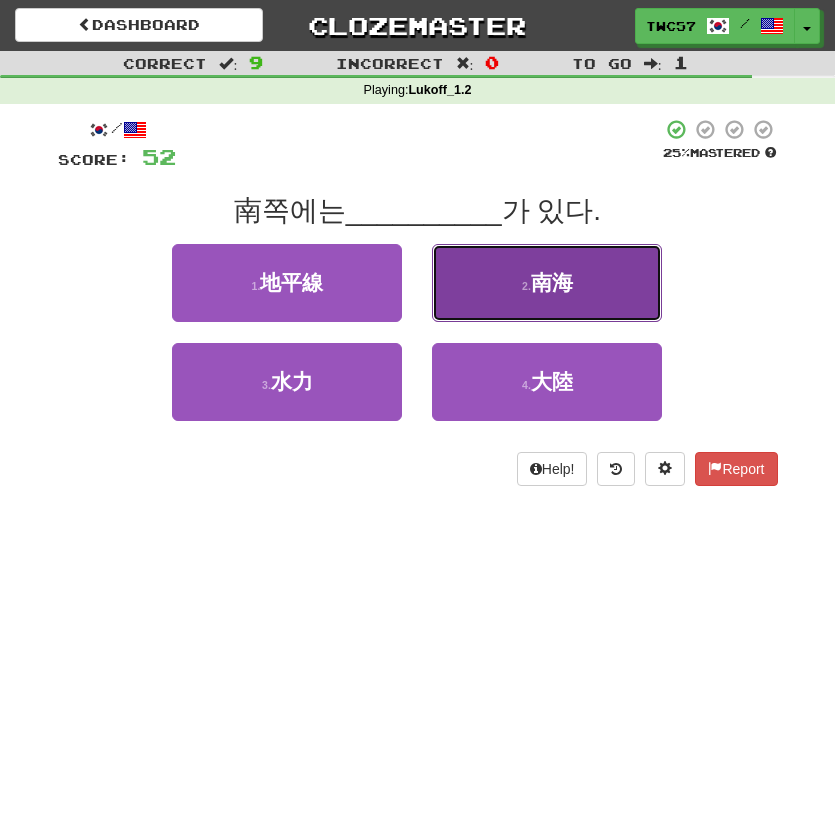 click on "2 . 南海" at bounding box center (547, 283) 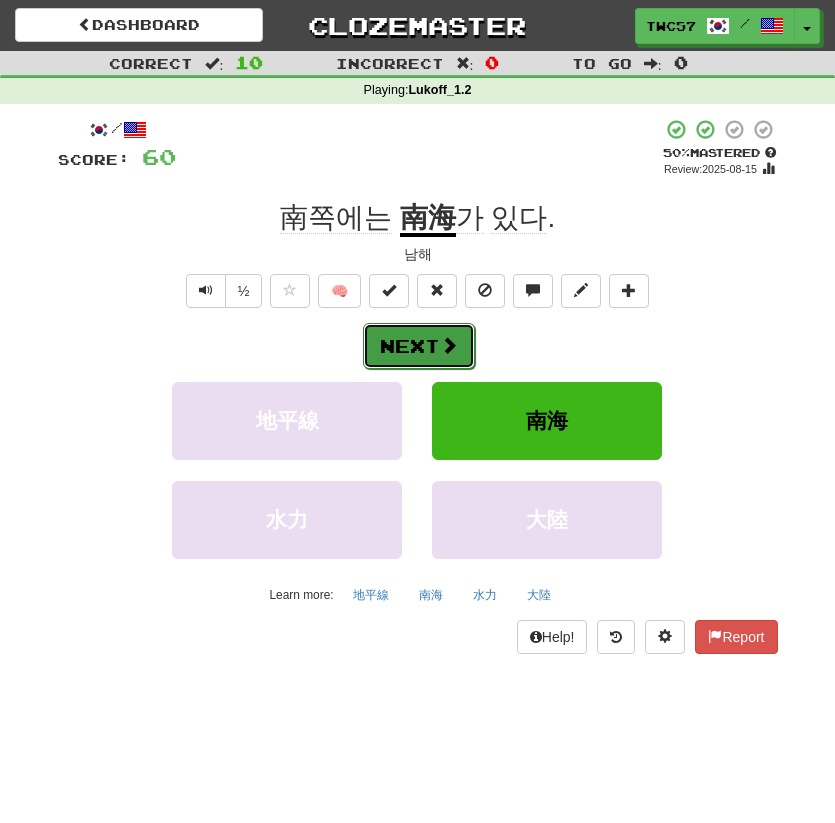 click on "Next" at bounding box center [419, 346] 